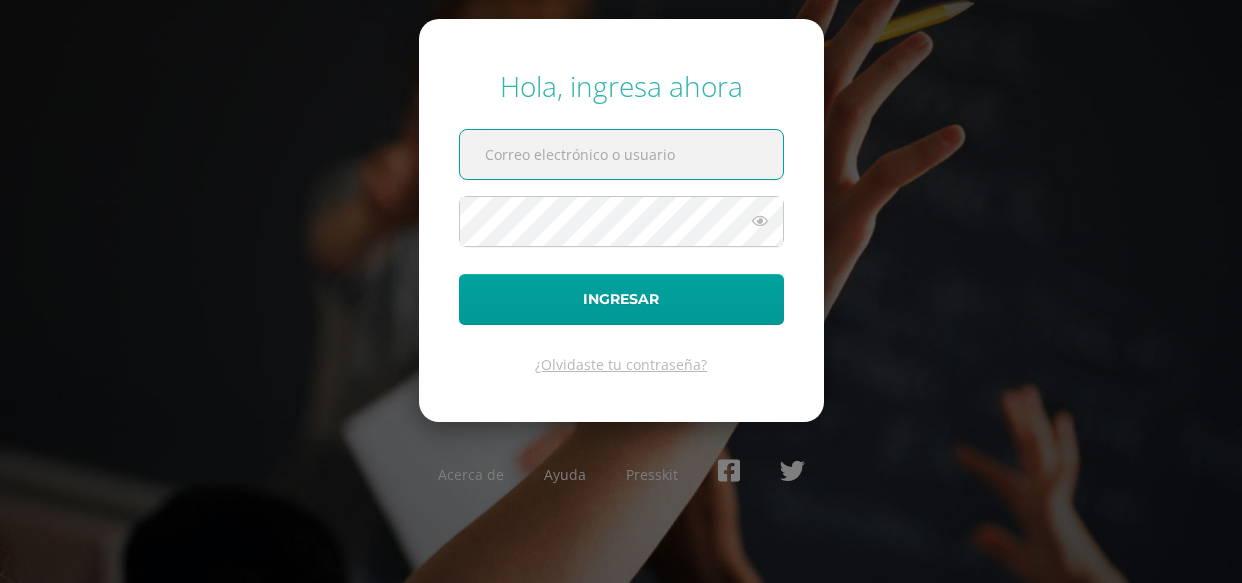 scroll, scrollTop: 0, scrollLeft: 0, axis: both 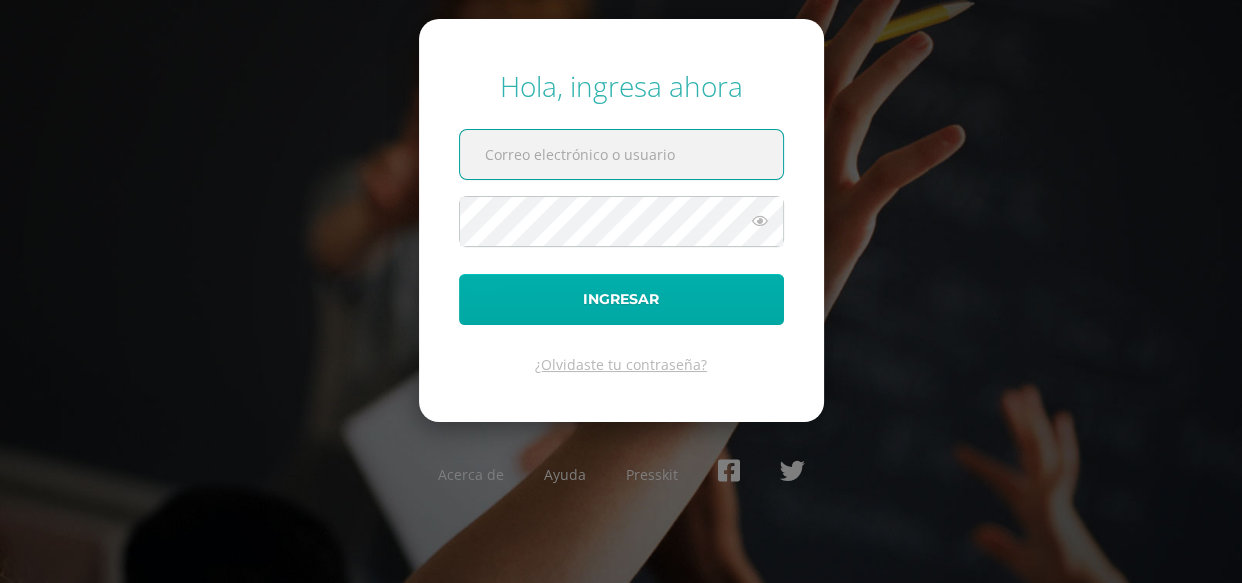 type on "[EMAIL_ADDRESS][DOMAIN_NAME]" 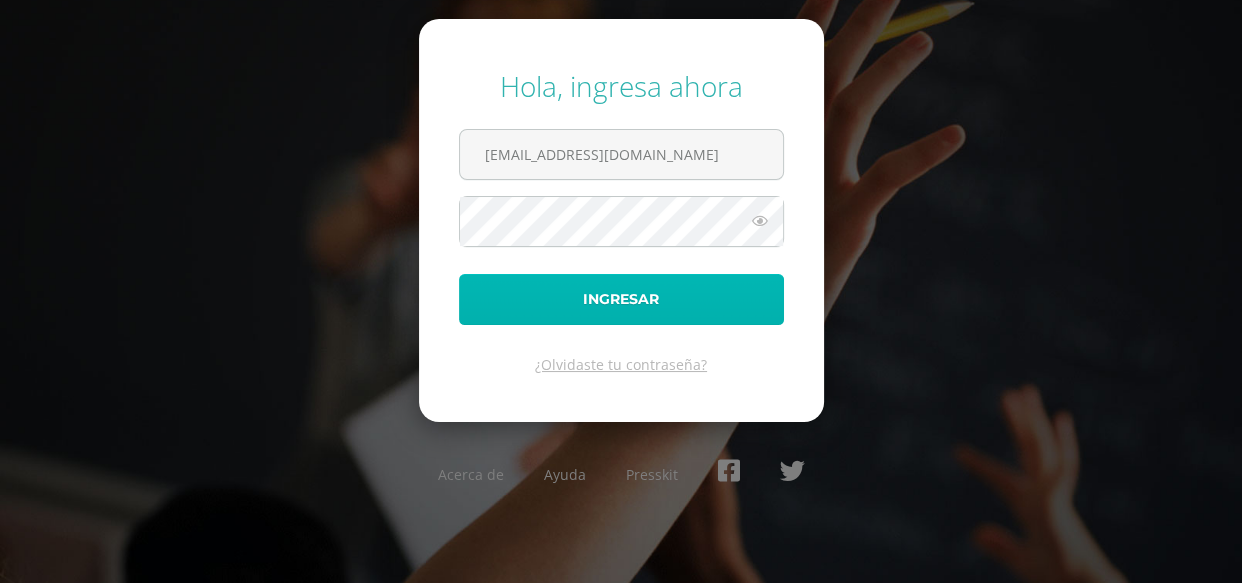 click on "Ingresar" at bounding box center [621, 299] 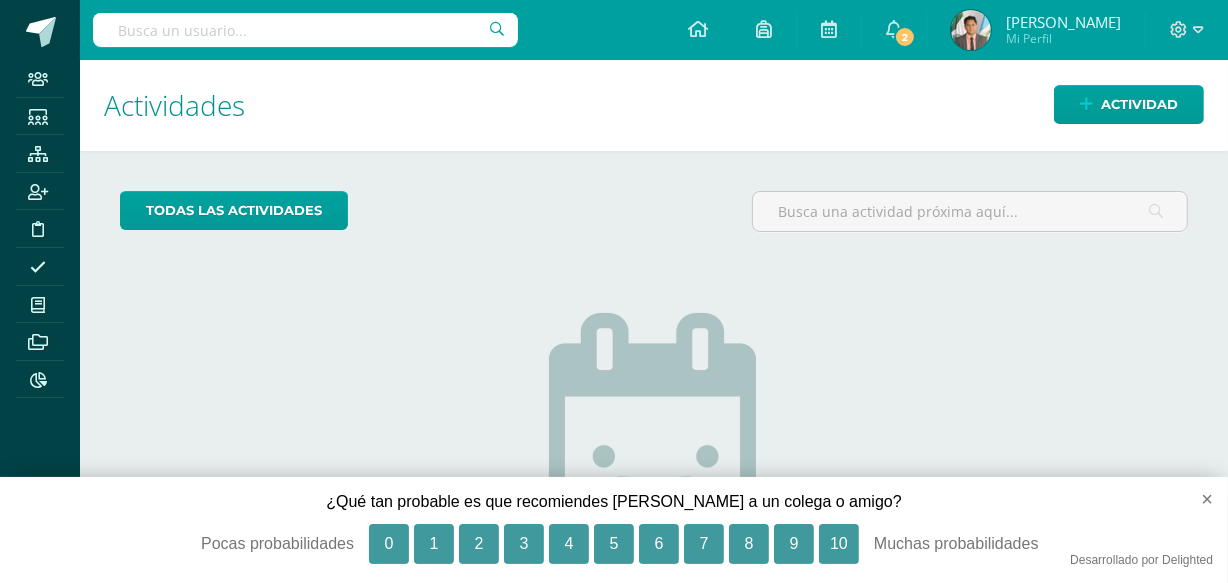scroll, scrollTop: 0, scrollLeft: 0, axis: both 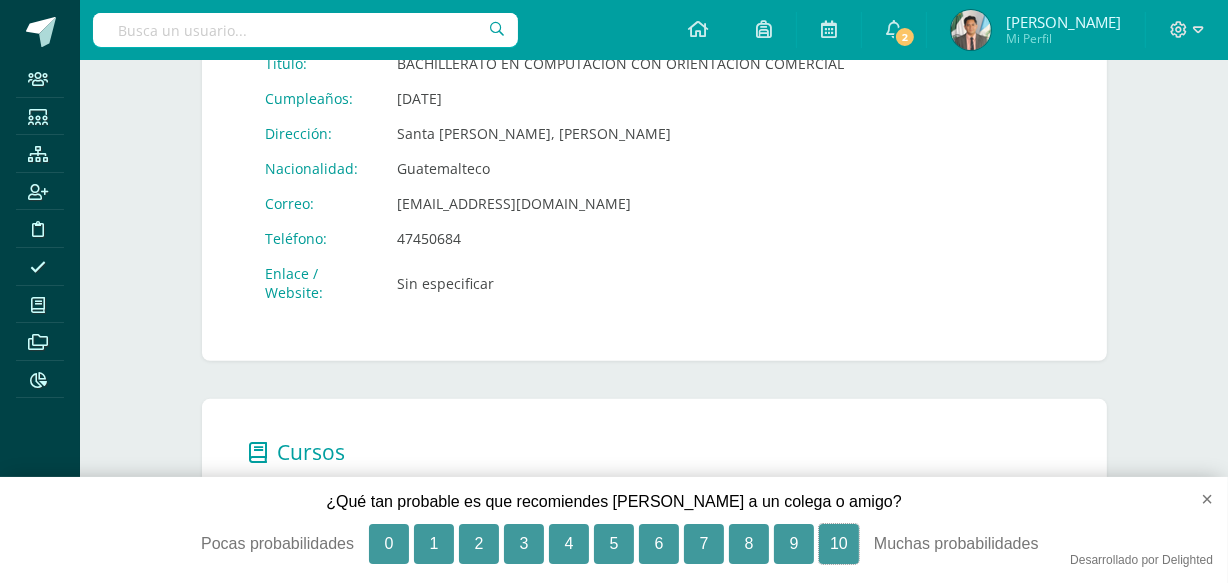 drag, startPoint x: 822, startPoint y: 536, endPoint x: 682, endPoint y: 395, distance: 198.69826 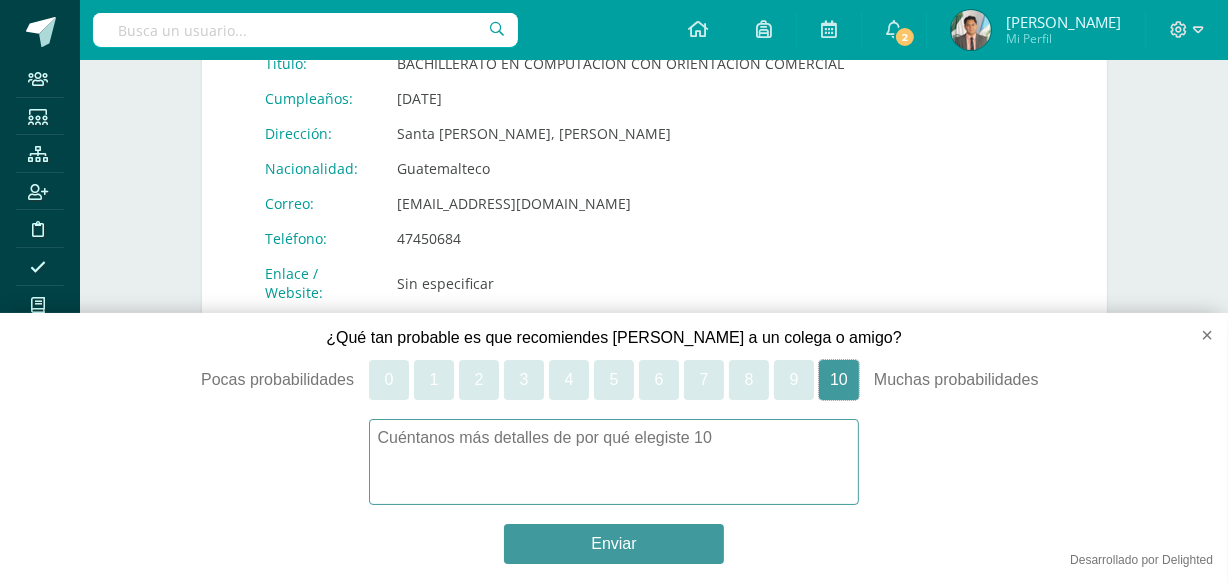 scroll, scrollTop: 755, scrollLeft: 0, axis: vertical 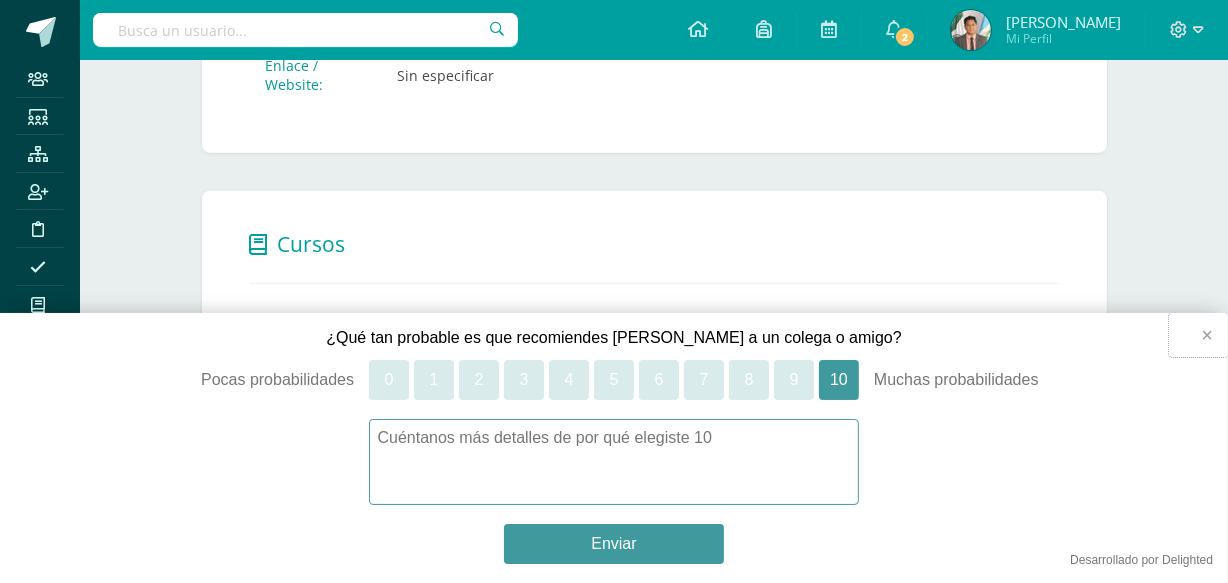 click on "×" at bounding box center [1198, 335] 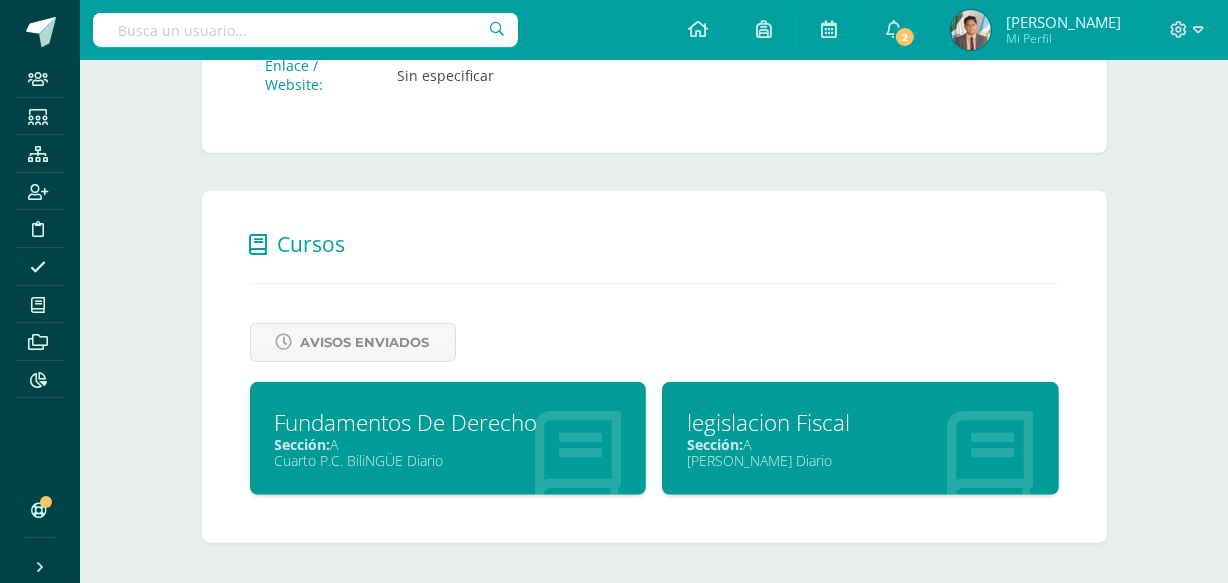 click on "Sección:" at bounding box center [715, 444] 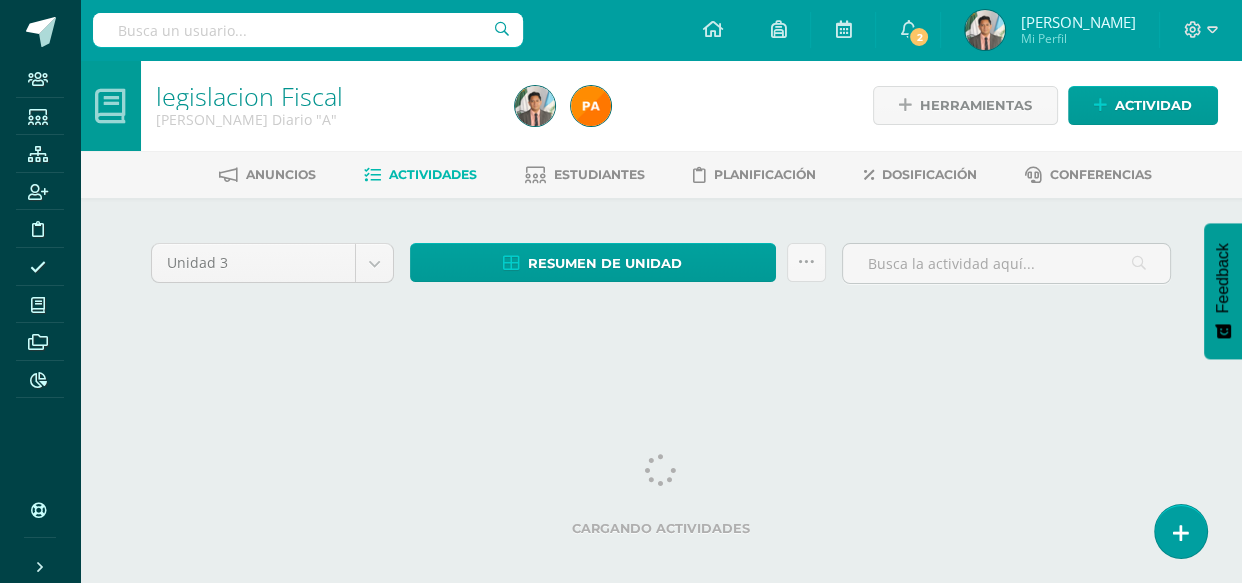 scroll, scrollTop: 0, scrollLeft: 0, axis: both 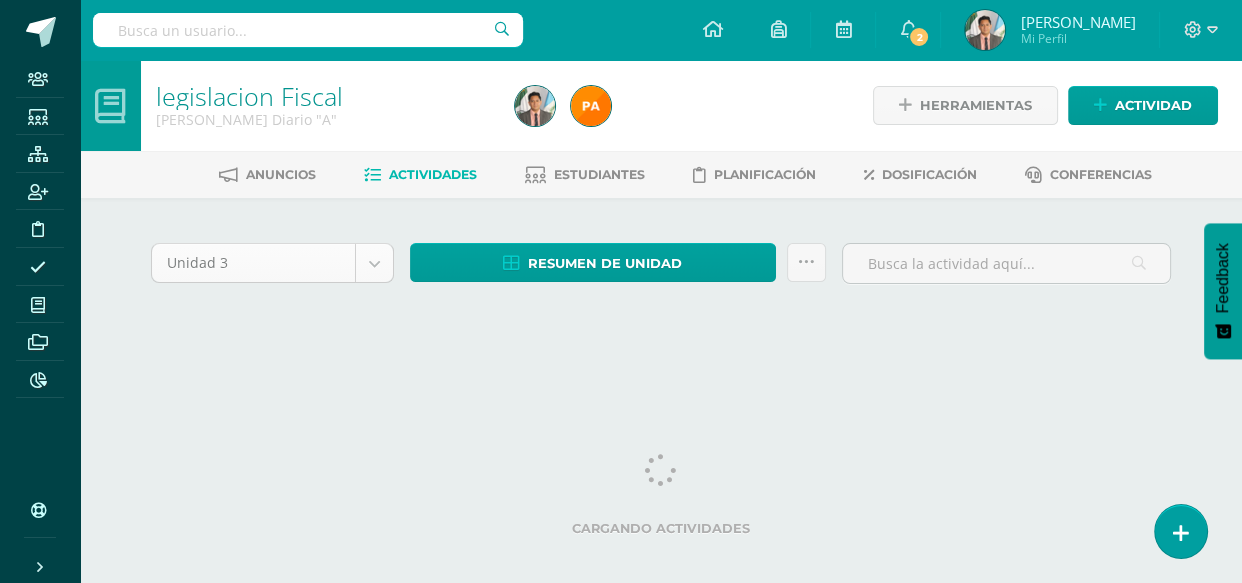 click on "Staff Estudiantes Estructura Inscripción Disciplina Asistencia Mis cursos Archivos Reportes Soporte
Ayuda
Reportar un problema
Centro de ayuda
Últimas actualizaciones
10+ Cerrar panel
Fundamentos De Derecho
Cuarto
P.C. BiliNGÜE Diario
"A"
Actividades Estudiantes Planificación Dosificación
legislacion Fiscal
Quinto
P.C. BiliNGÜE Diario
"A"
Actividades Estudiantes Planificación Dosificación Ver Todos los Cursos  Configuración
Cerrar sesión
Gerson Neftalí Antonio
Mi Perfil" at bounding box center [621, 189] 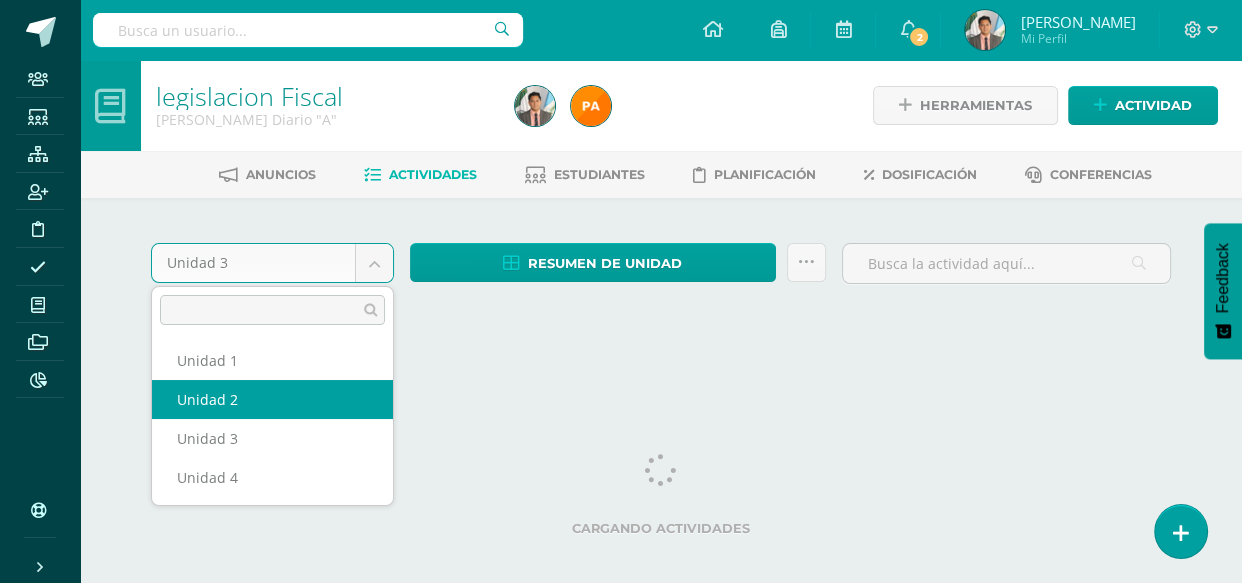 select on "Unidad 2" 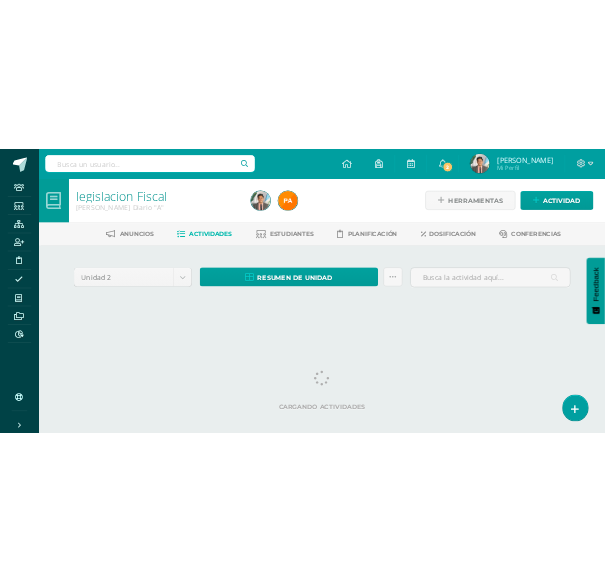 scroll, scrollTop: 0, scrollLeft: 0, axis: both 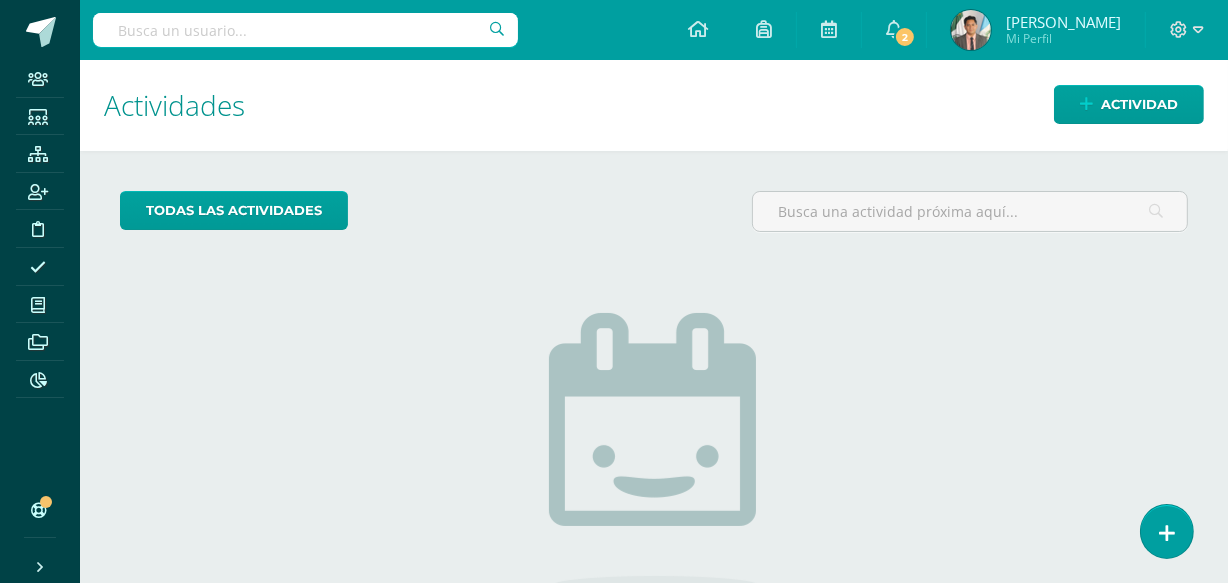 click at bounding box center [971, 30] 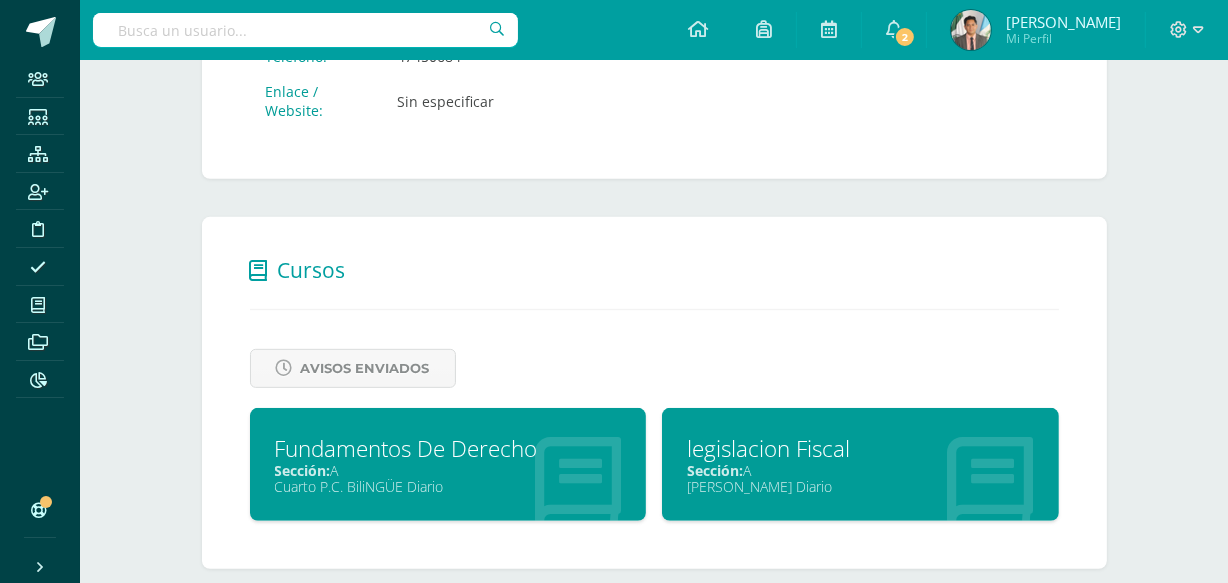 scroll, scrollTop: 755, scrollLeft: 0, axis: vertical 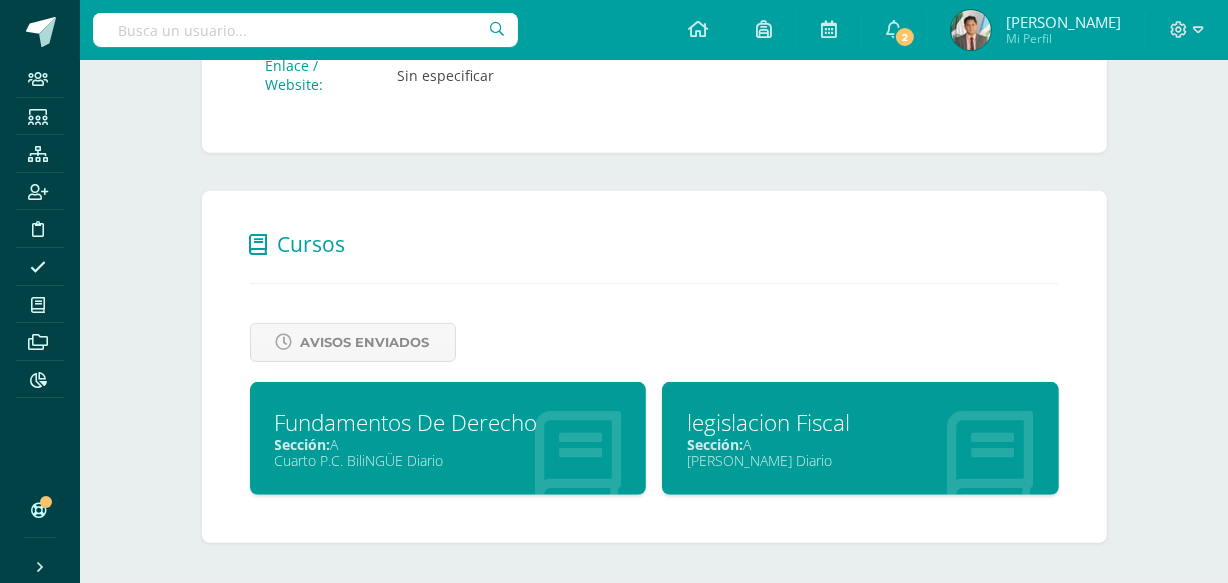 click on "[PERSON_NAME] Diario" at bounding box center [860, 460] 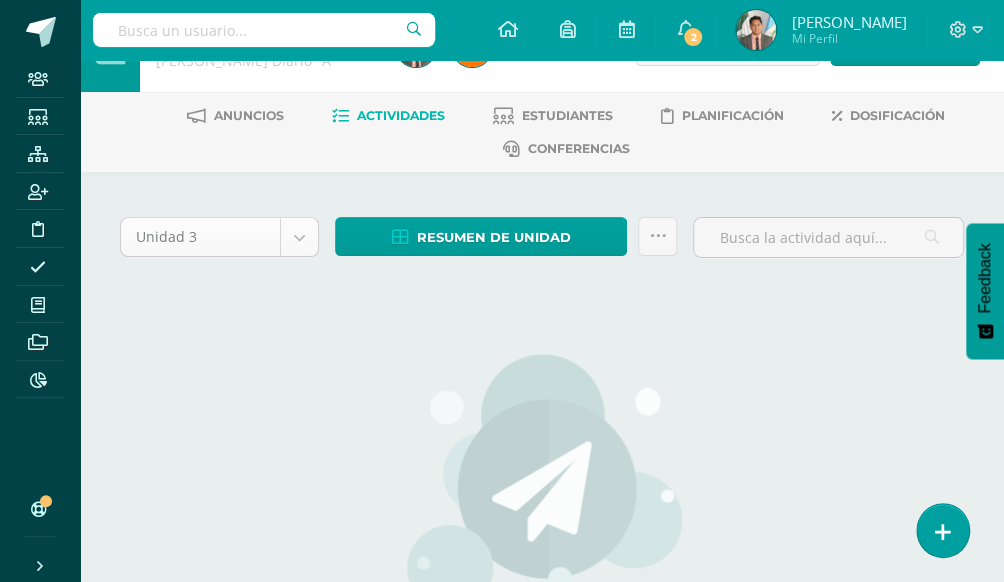 scroll, scrollTop: 90, scrollLeft: 0, axis: vertical 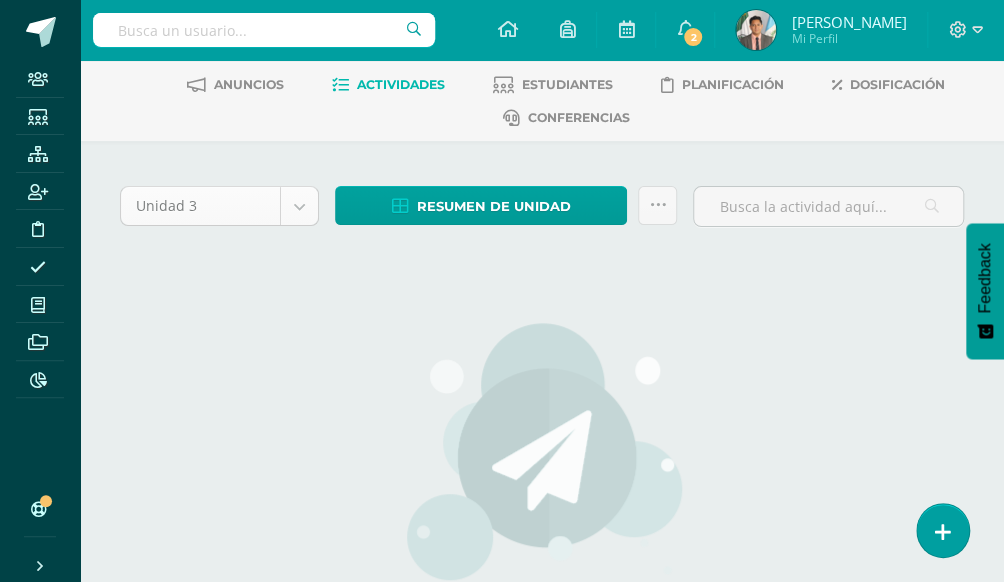 click on "Staff Estudiantes Estructura Inscripción Disciplina Asistencia Mis cursos Archivos Reportes Soporte
Ayuda
Reportar un problema
Centro de ayuda
Últimas actualizaciones
10+ Cerrar panel
Fundamentos De Derecho
Cuarto
P.C. BiliNGÜE Diario
"A"
Actividades Estudiantes Planificación Dosificación
legislacion Fiscal
Quinto
P.C. BiliNGÜE Diario
"A"
Actividades Estudiantes Planificación Dosificación Ver Todos los Cursos  Configuración
Cerrar sesión
Gerson Neftalí Antonio
Mi Perfil" at bounding box center [502, 358] 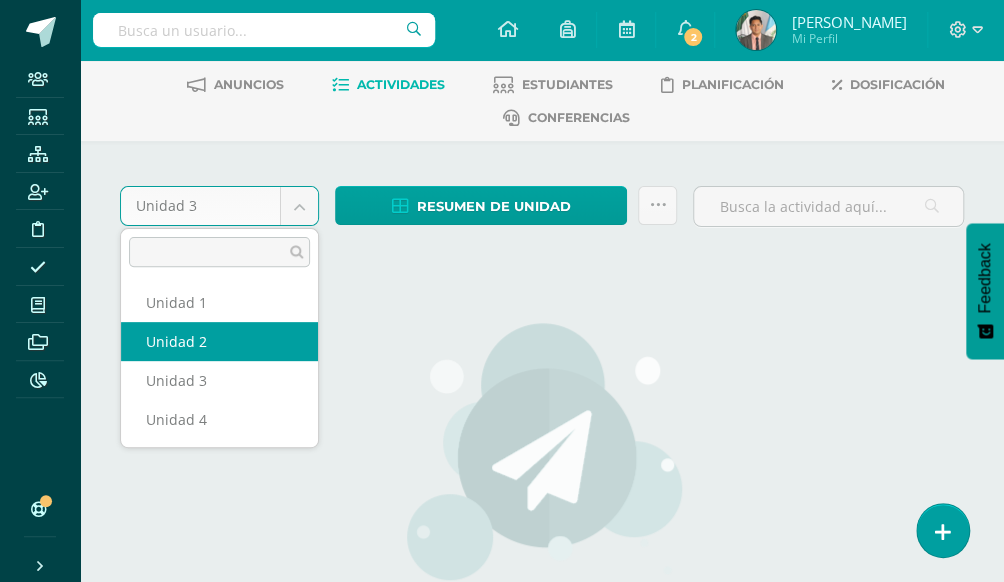 select on "Unidad 2" 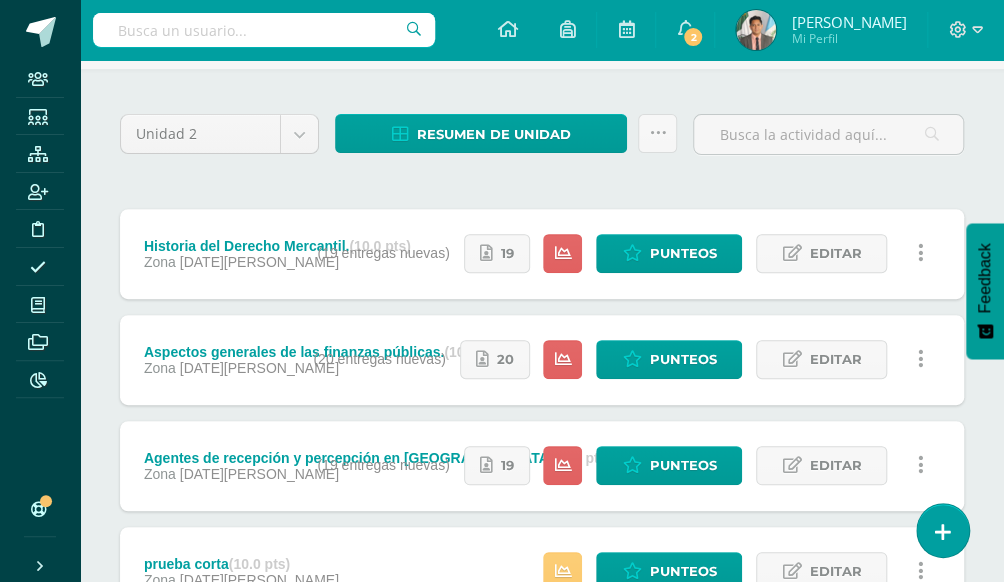 scroll, scrollTop: 272, scrollLeft: 0, axis: vertical 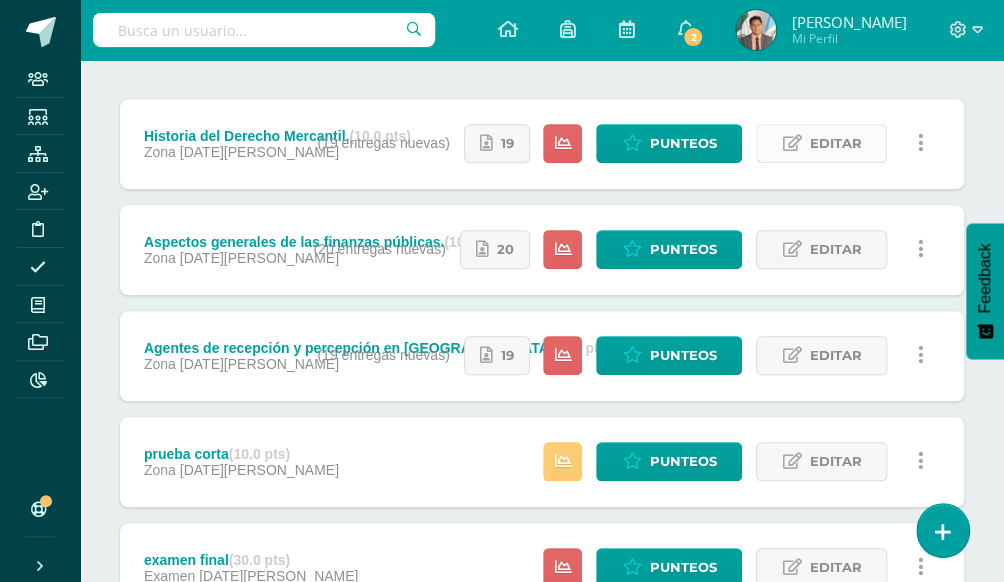 click on "Editar" at bounding box center (835, 143) 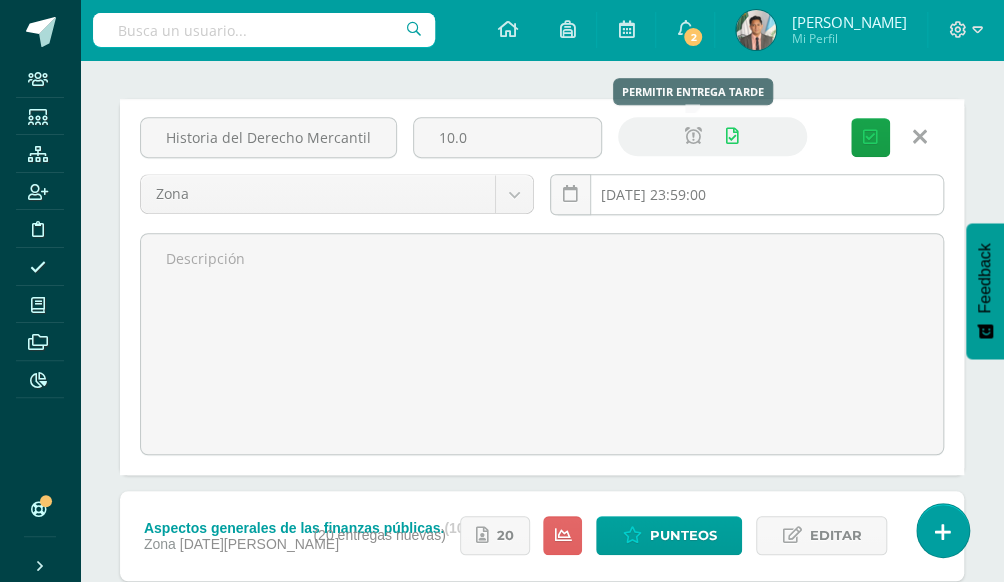 click on "[DATE] 23:59:00" at bounding box center (747, 194) 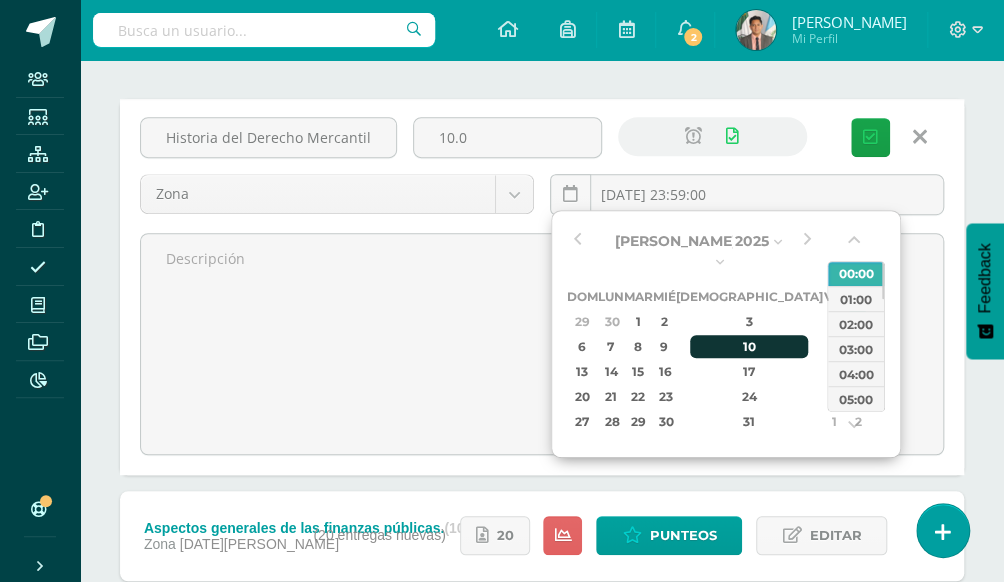 click on "10" at bounding box center [749, 346] 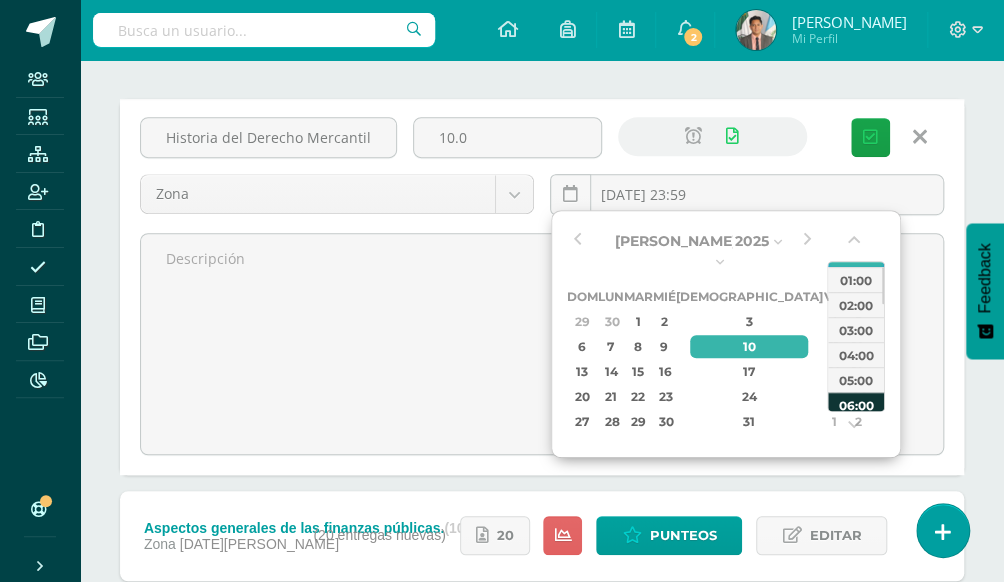 click on "06:00" at bounding box center [856, 404] 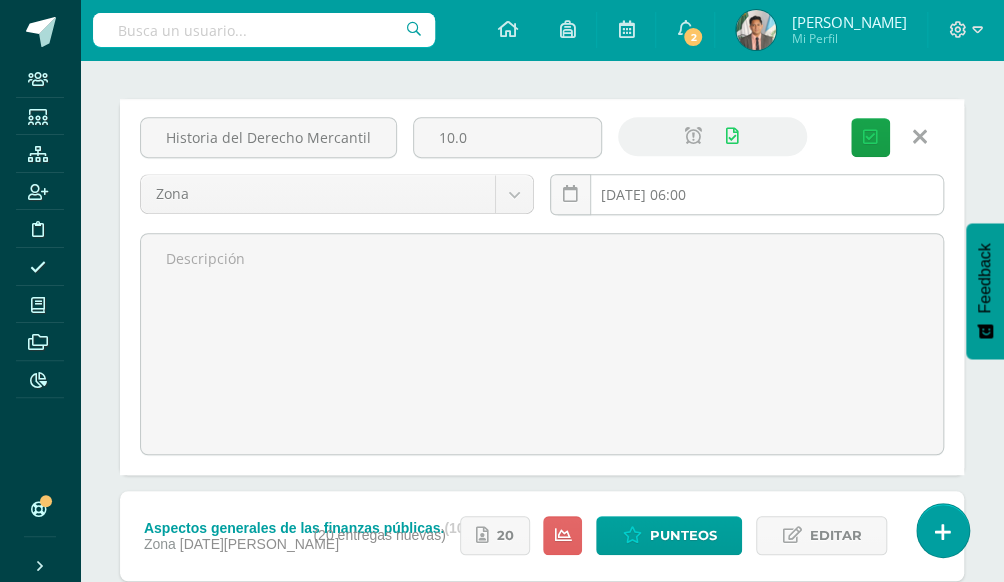 click on "2025-07-10 06:00" at bounding box center [747, 194] 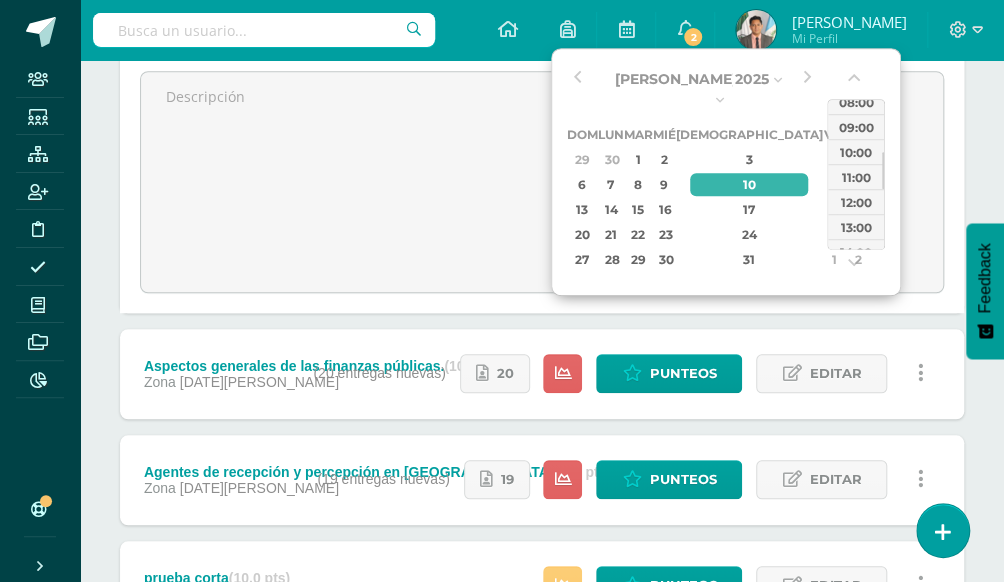 scroll, scrollTop: 454, scrollLeft: 0, axis: vertical 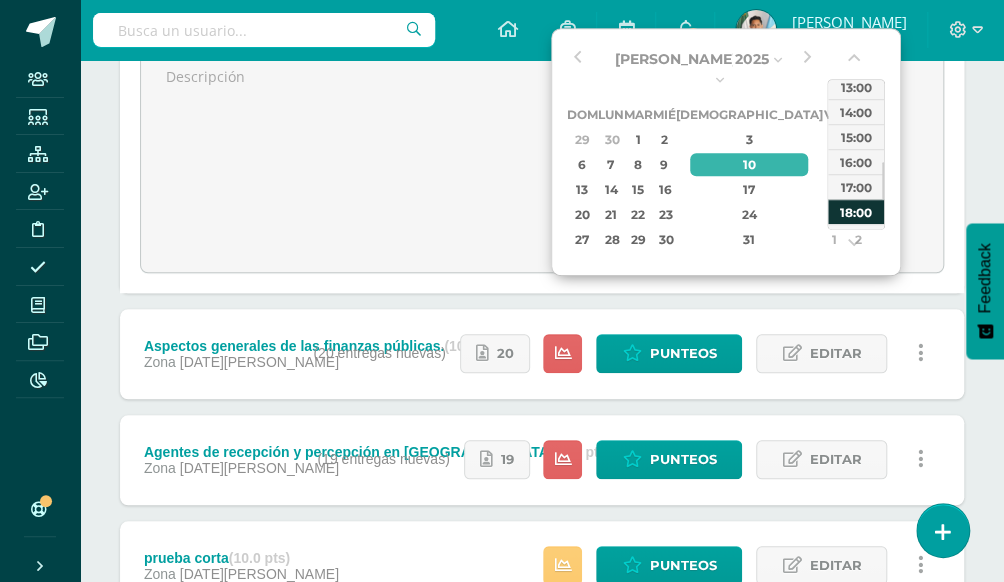 click on "18:00" at bounding box center (856, 211) 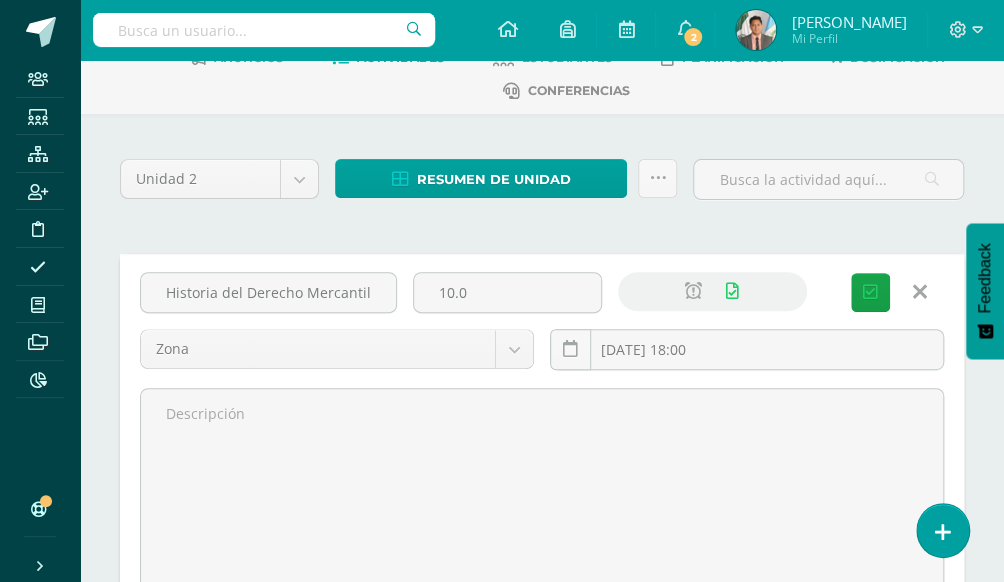 scroll, scrollTop: 181, scrollLeft: 0, axis: vertical 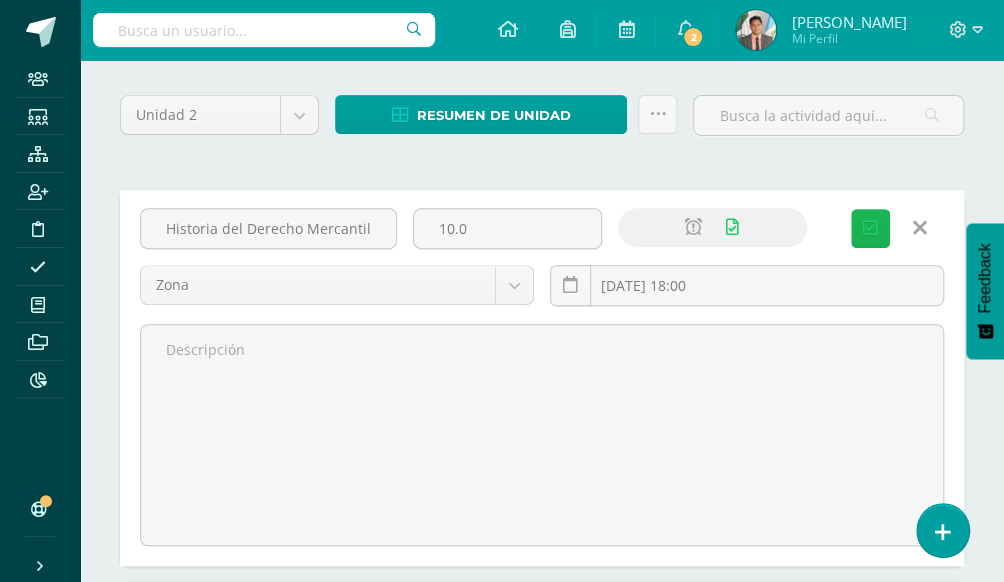 click at bounding box center [870, 228] 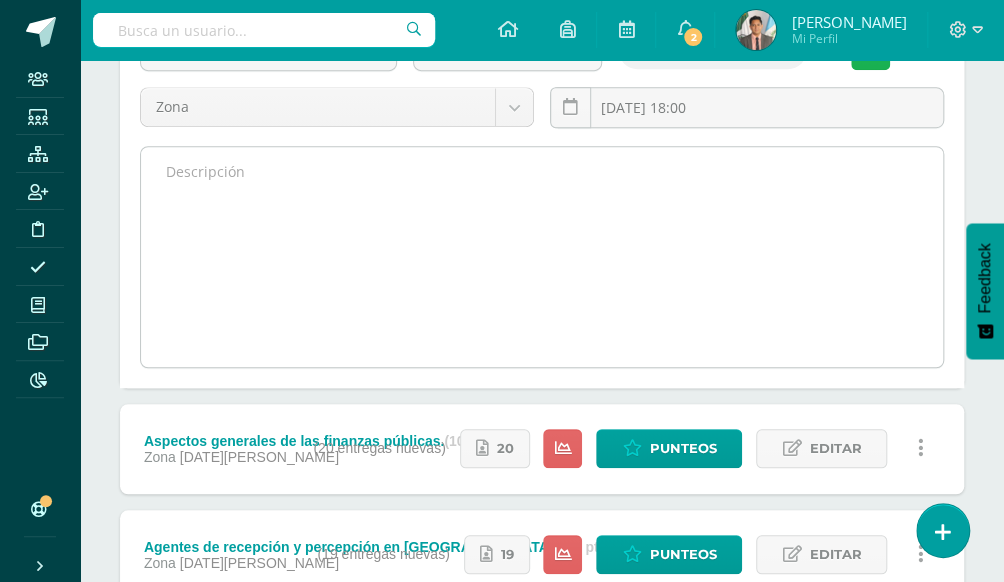 scroll, scrollTop: 363, scrollLeft: 0, axis: vertical 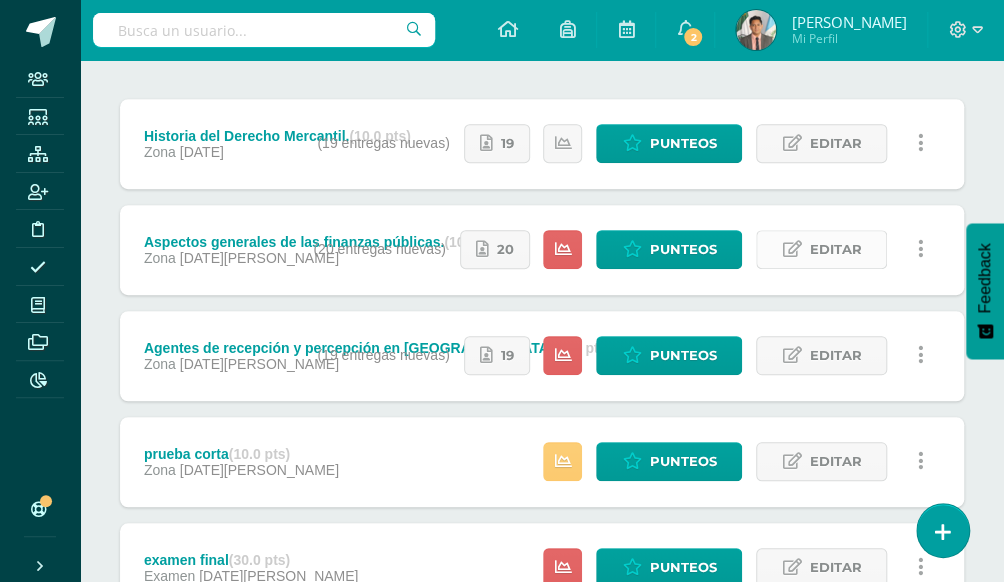 click on "Editar" at bounding box center [835, 249] 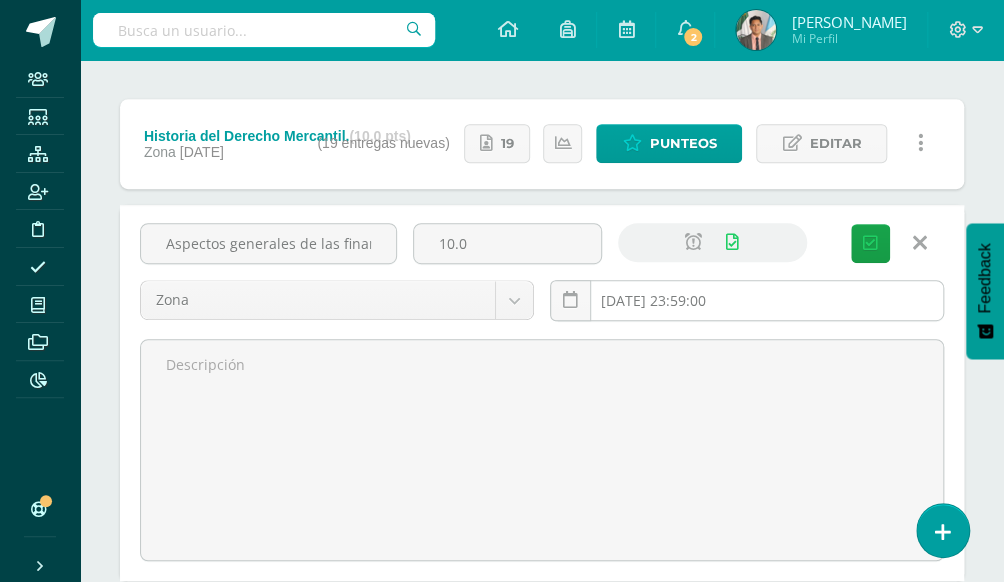 click on "[DATE] 23:59:00" at bounding box center [747, 300] 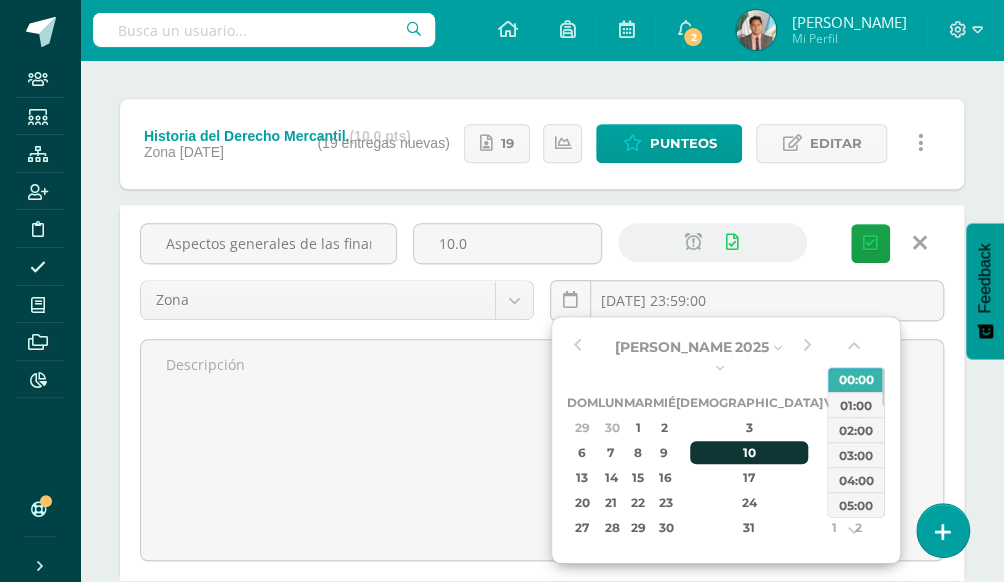 click on "10" at bounding box center (749, 452) 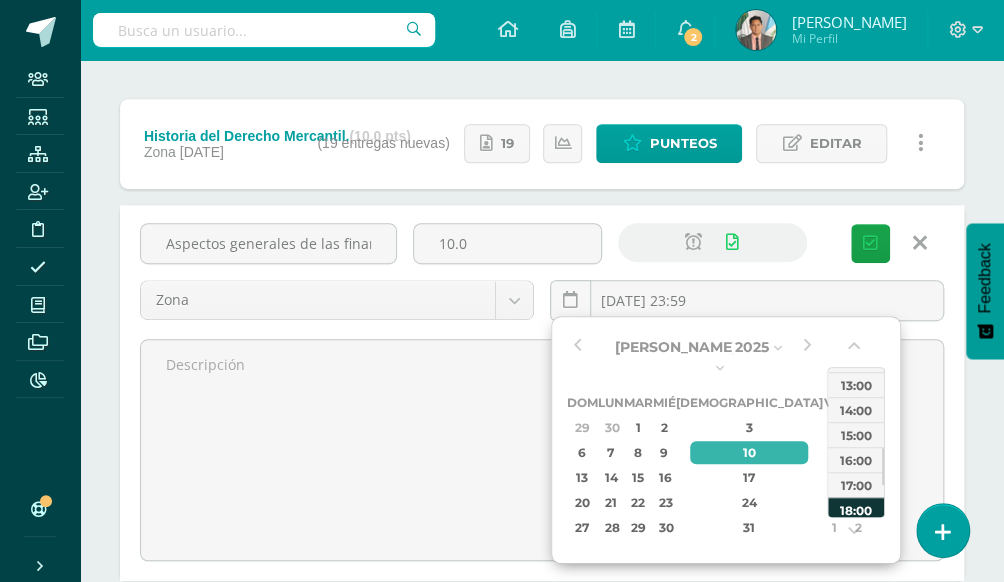 click on "18:00" at bounding box center (856, 509) 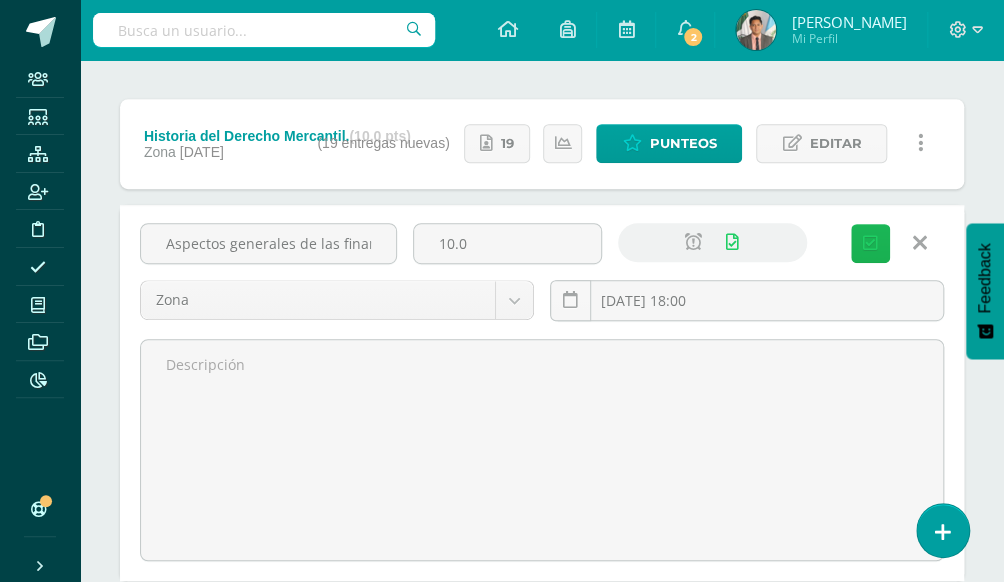 click at bounding box center [870, 243] 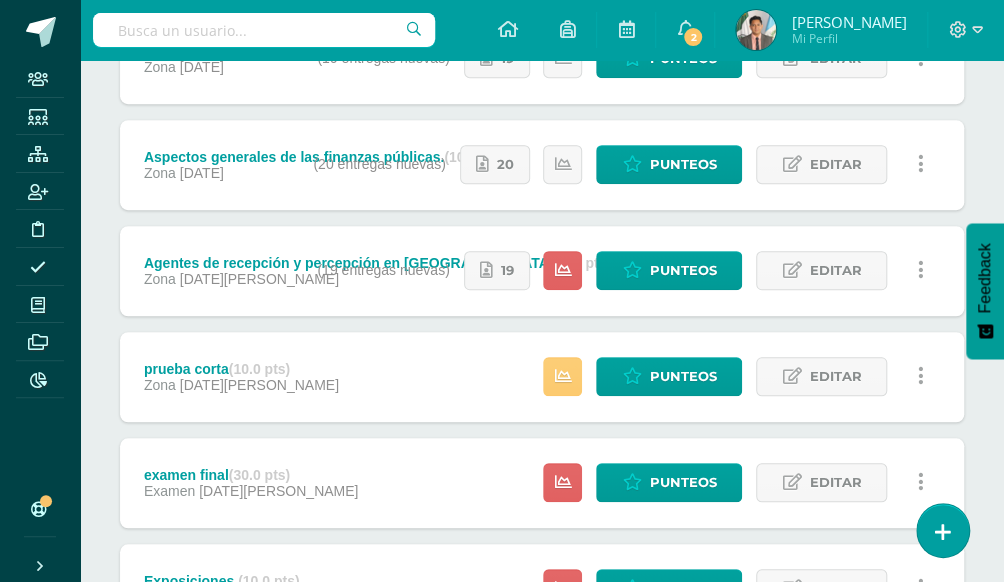 scroll, scrollTop: 363, scrollLeft: 0, axis: vertical 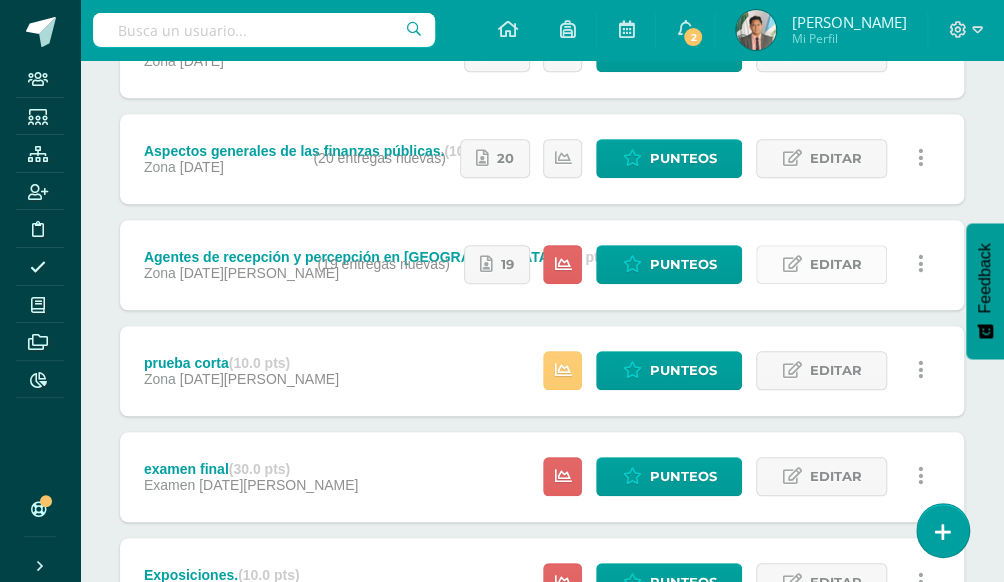 click on "Editar" at bounding box center (835, 264) 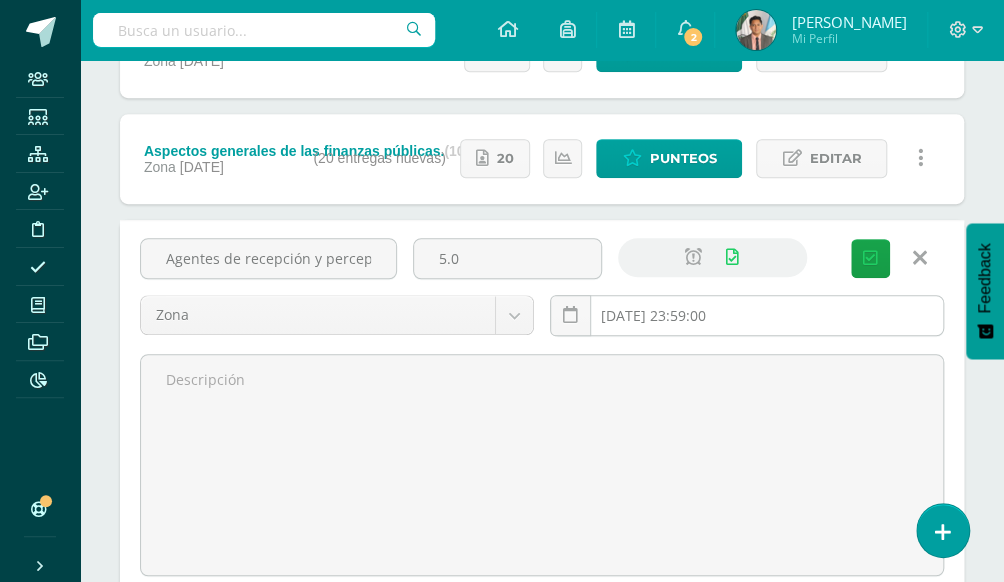 click on "[DATE] 23:59:00" at bounding box center [747, 315] 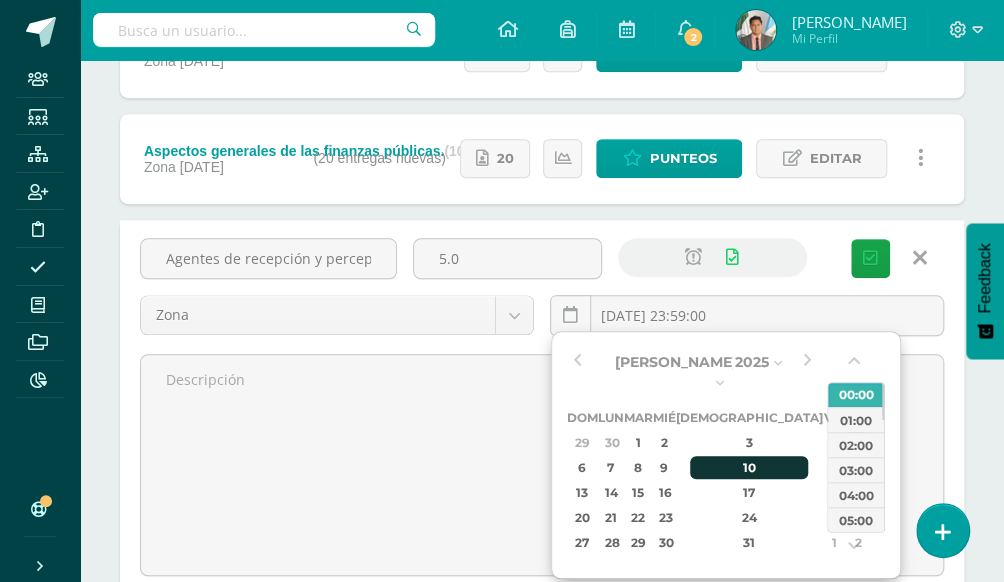 click on "10" at bounding box center [749, 467] 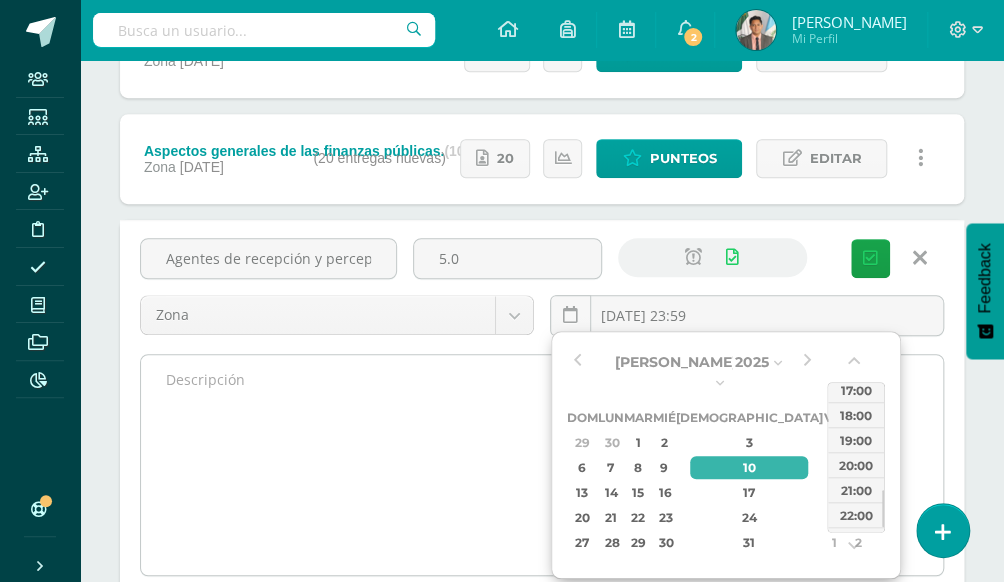 click on "18:00" at bounding box center [856, 414] 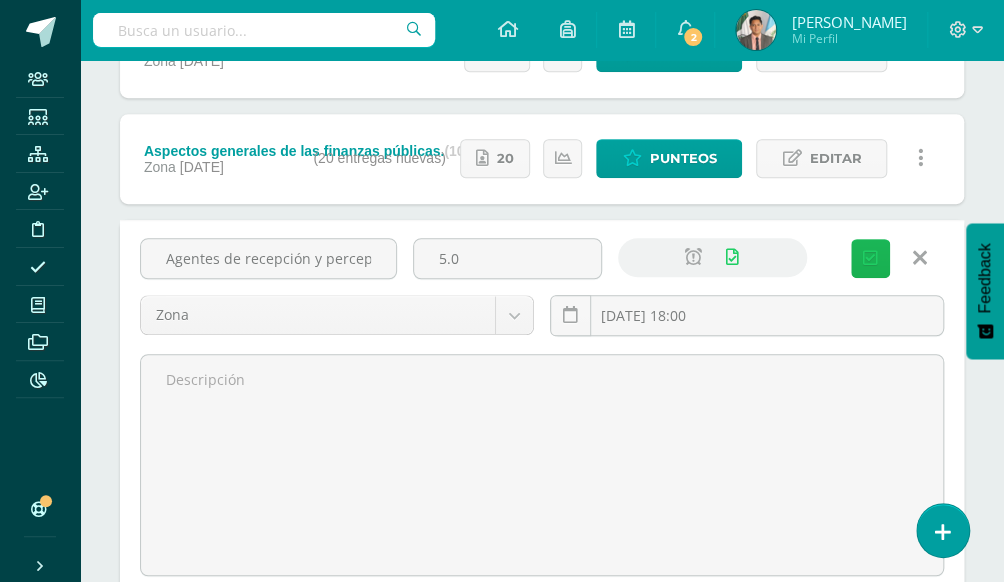 click at bounding box center (870, 258) 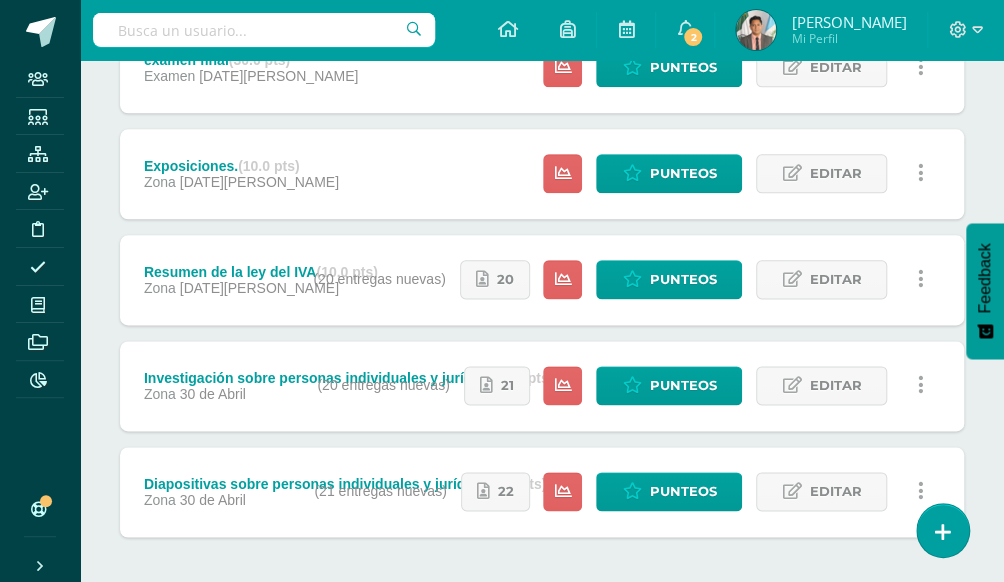 scroll, scrollTop: 818, scrollLeft: 0, axis: vertical 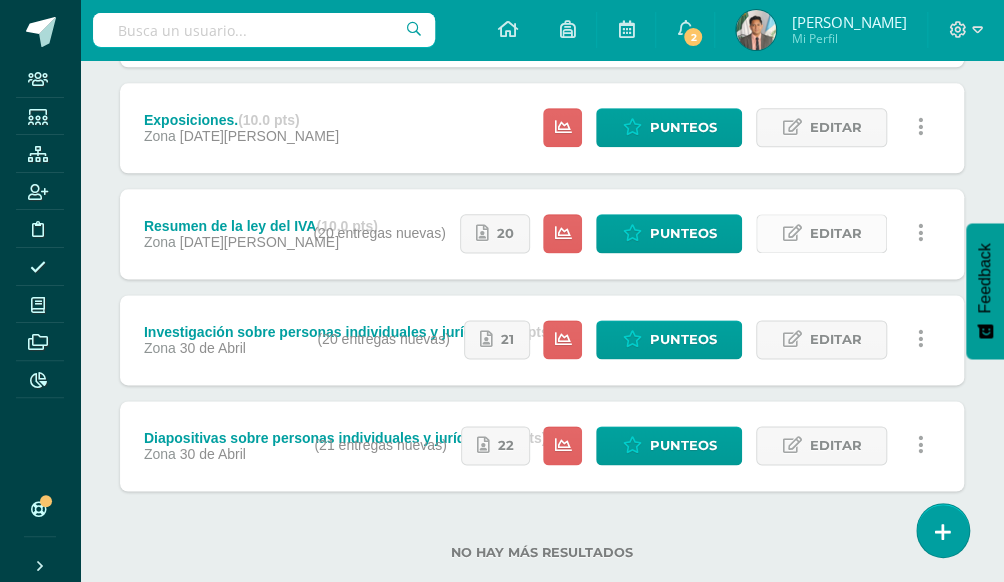 click on "Editar" at bounding box center [835, 233] 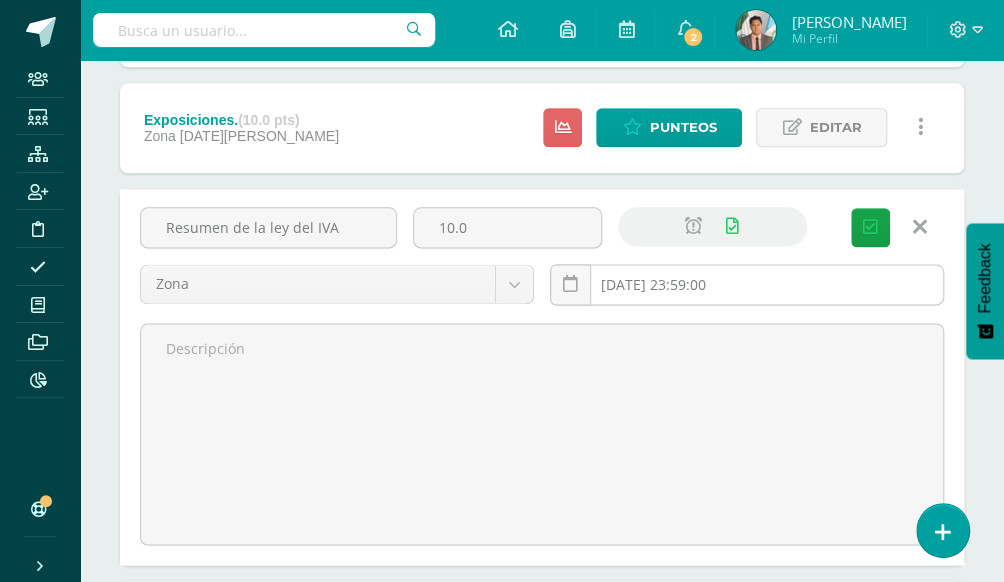 drag, startPoint x: 751, startPoint y: 309, endPoint x: 770, endPoint y: 288, distance: 28.319605 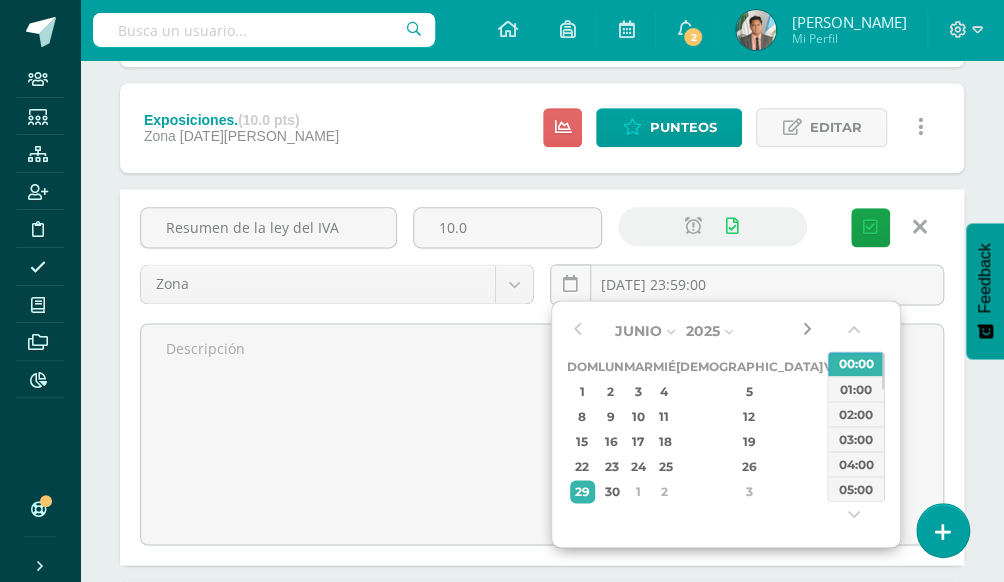 click at bounding box center (807, 331) 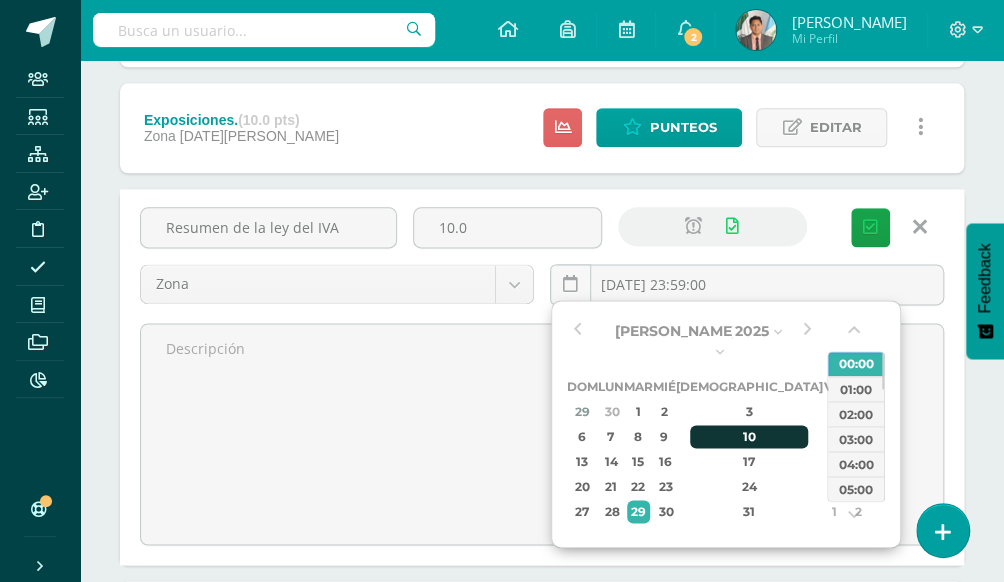 click on "10" at bounding box center (749, 436) 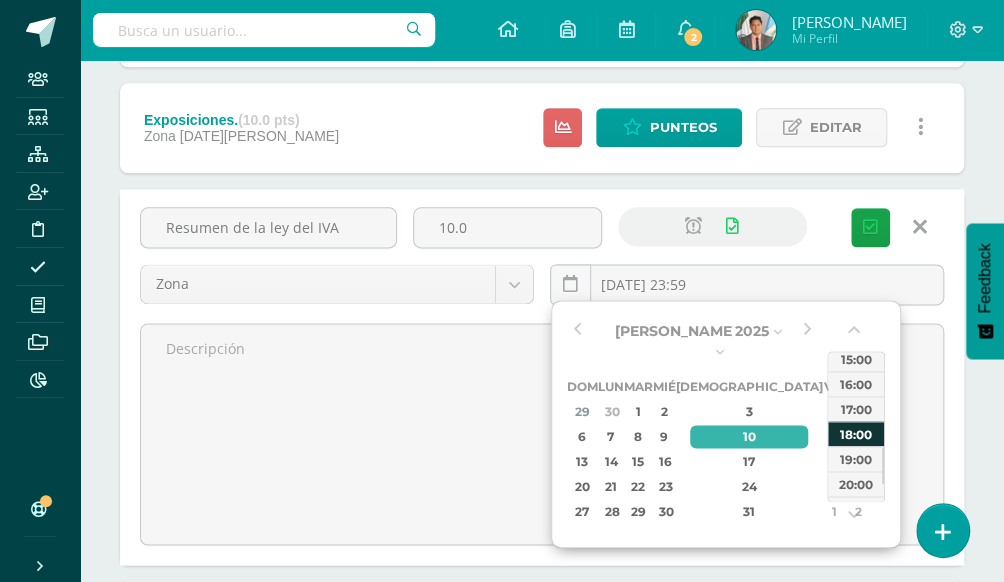 click on "18:00" at bounding box center (856, 433) 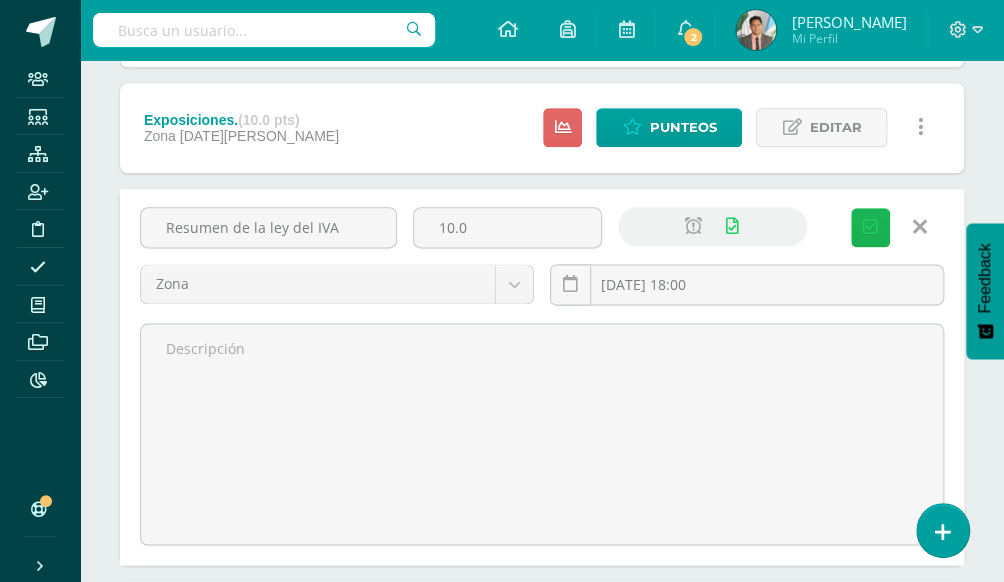 click at bounding box center [870, 227] 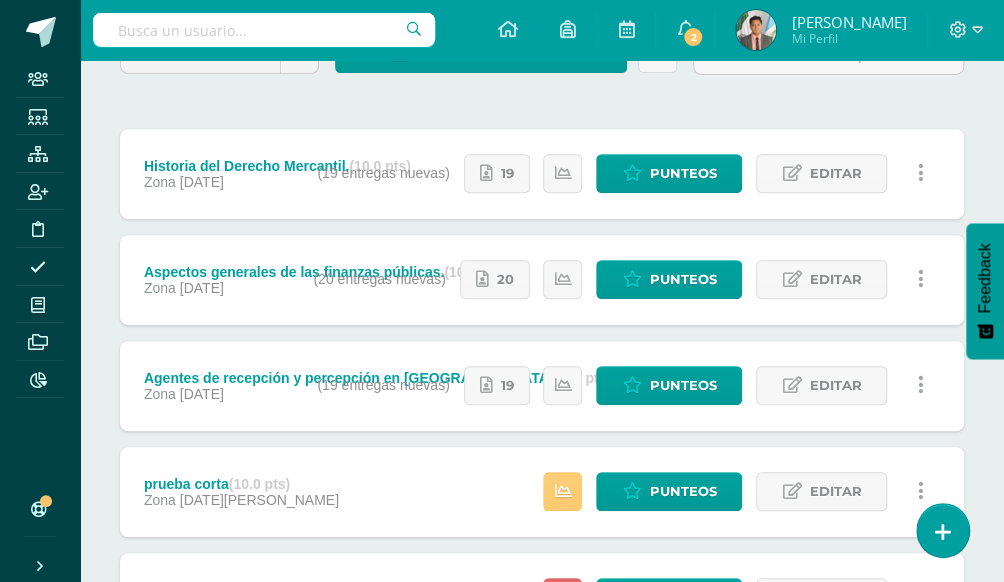 scroll, scrollTop: 90, scrollLeft: 0, axis: vertical 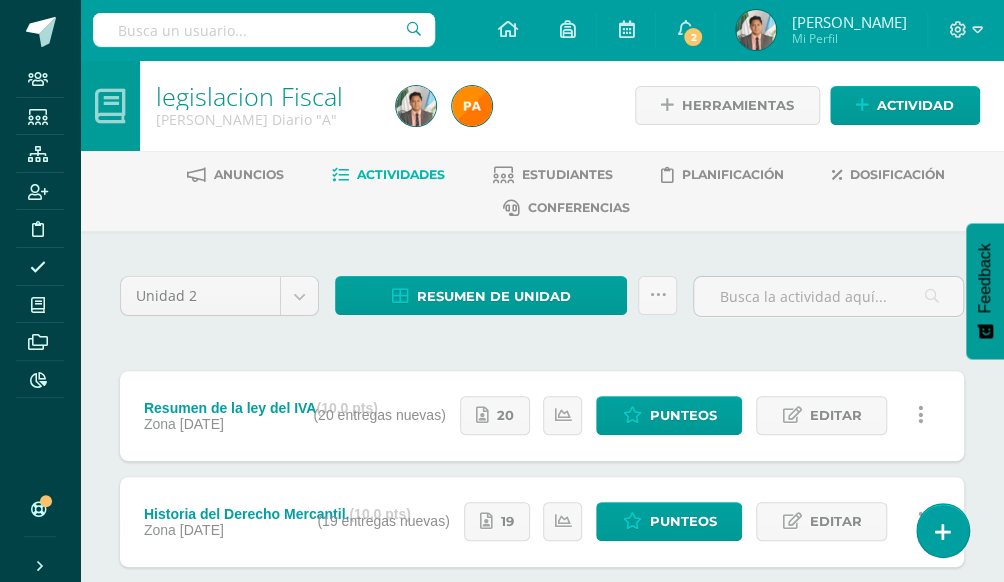 click on "La tarea Resumen de la ley del IVA fue editada exitosamente." at bounding box center (305, 530) 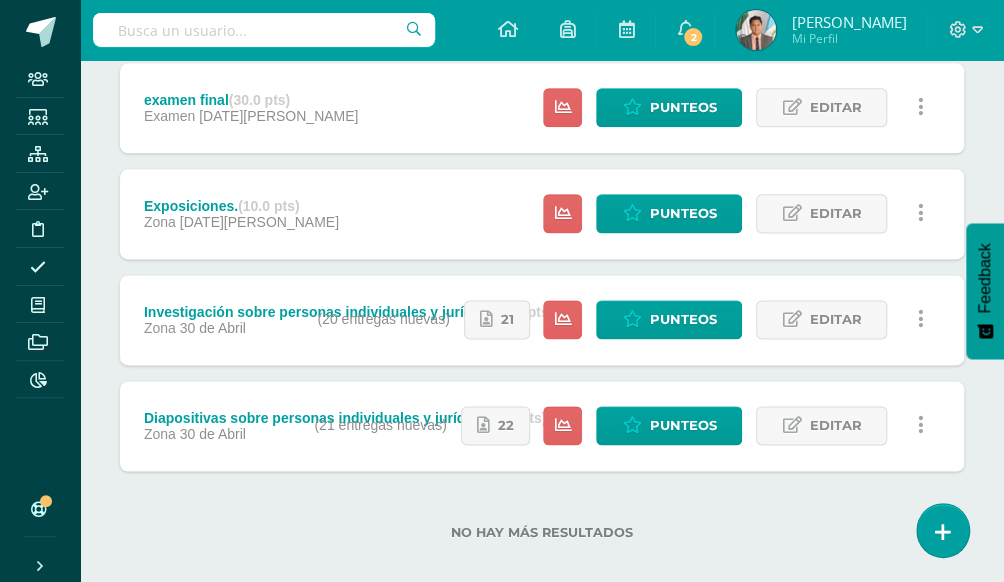 scroll, scrollTop: 859, scrollLeft: 0, axis: vertical 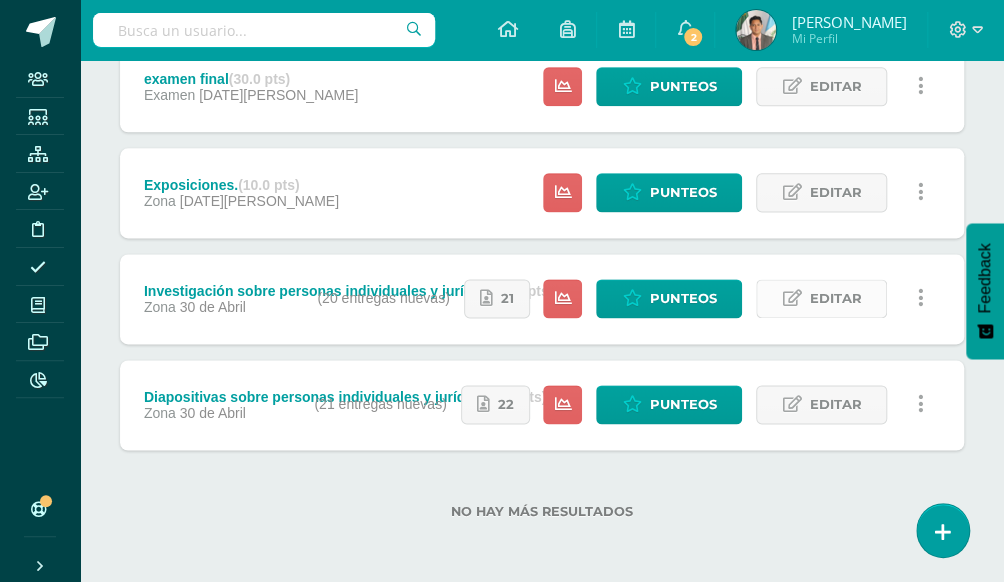 click on "Editar" at bounding box center [835, 298] 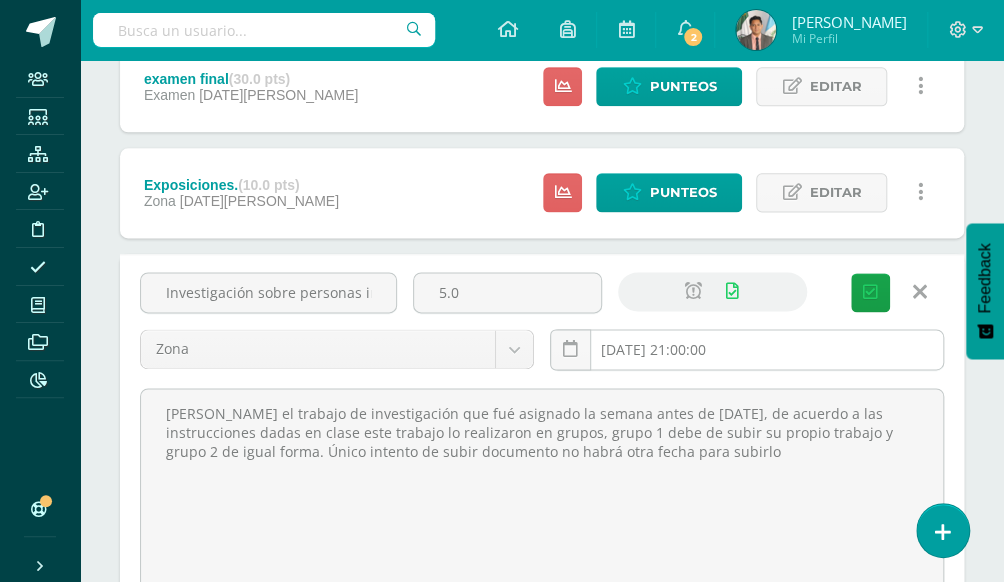 click on "2025-04-30 21:00:00" at bounding box center [747, 349] 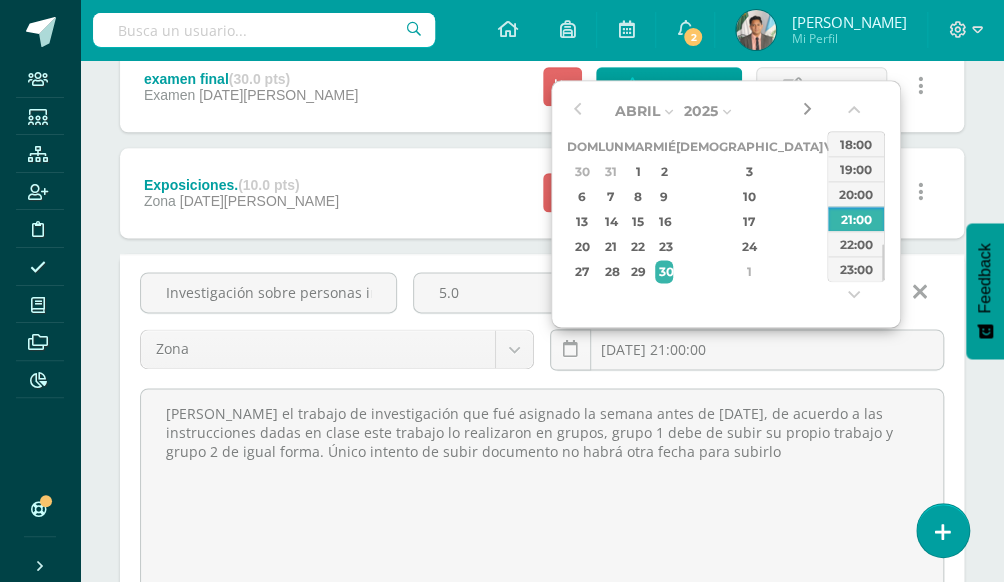 click at bounding box center (807, 111) 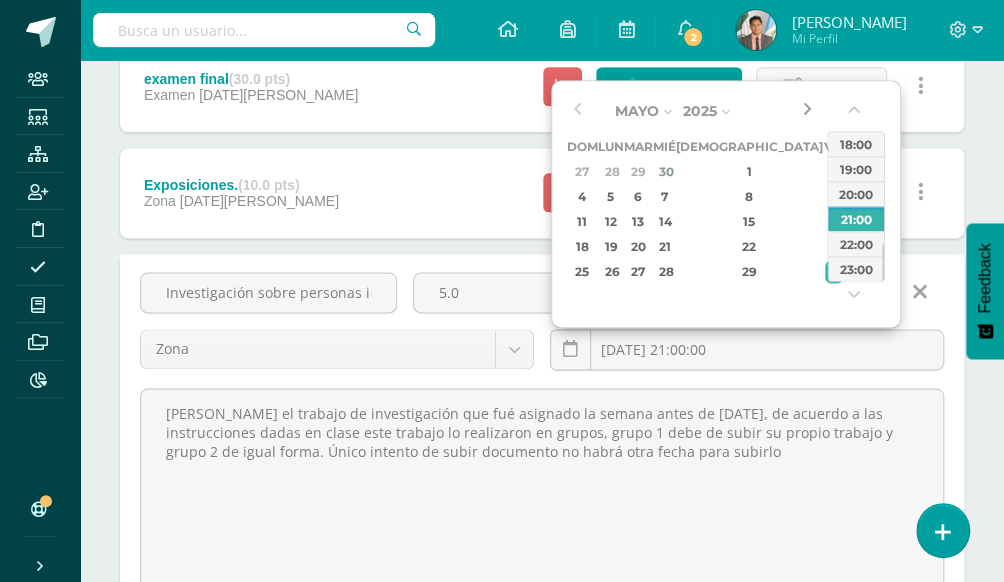 click at bounding box center [807, 111] 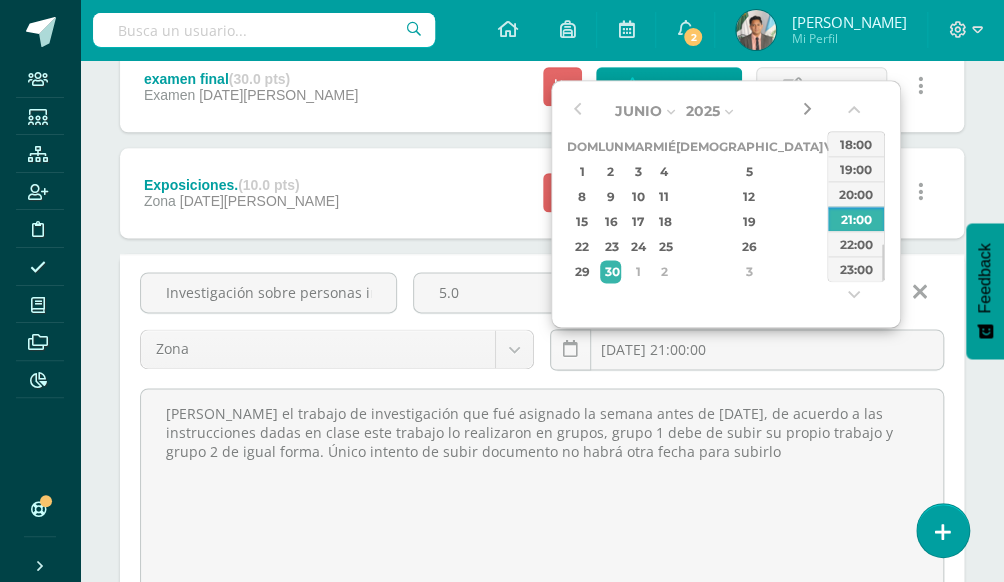 click at bounding box center [807, 111] 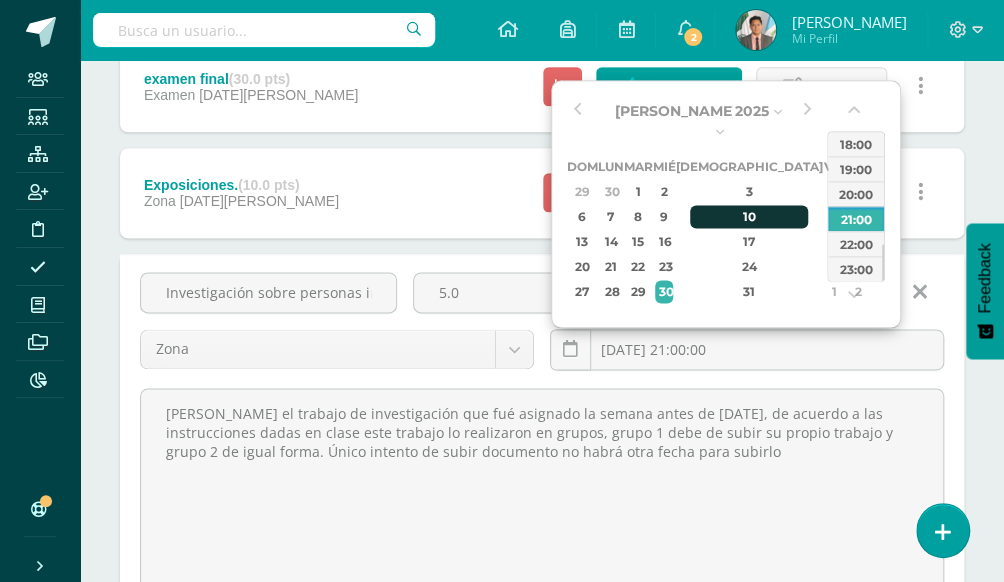 click on "10" at bounding box center [749, 216] 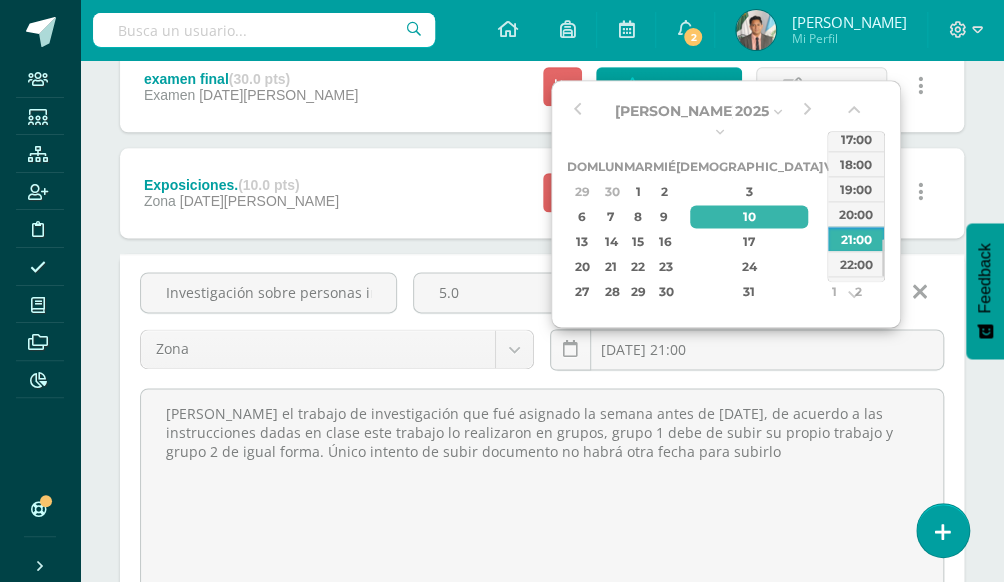 click on "18:00" at bounding box center [856, 163] 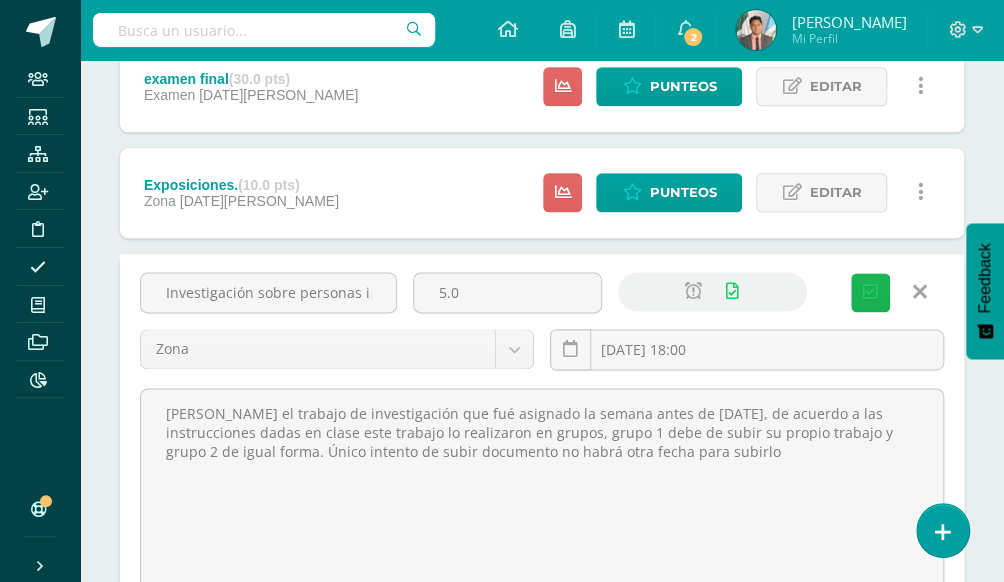click at bounding box center [870, 292] 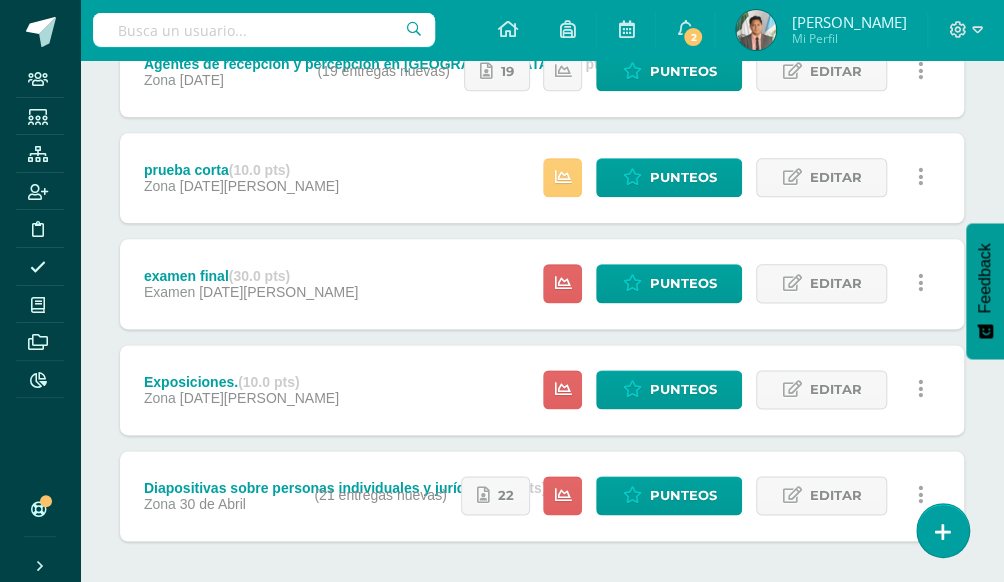 scroll, scrollTop: 859, scrollLeft: 0, axis: vertical 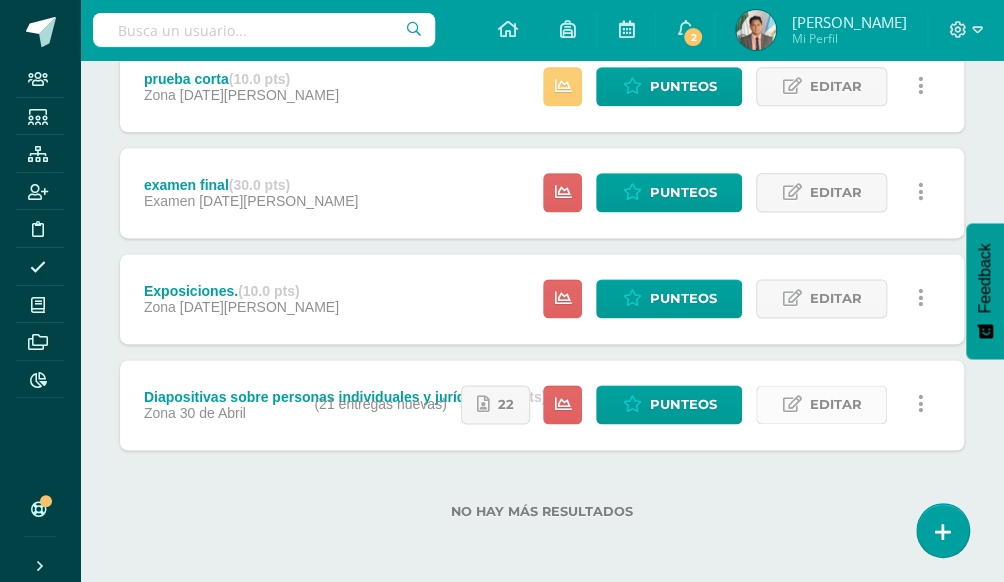 click on "Editar" at bounding box center [835, 404] 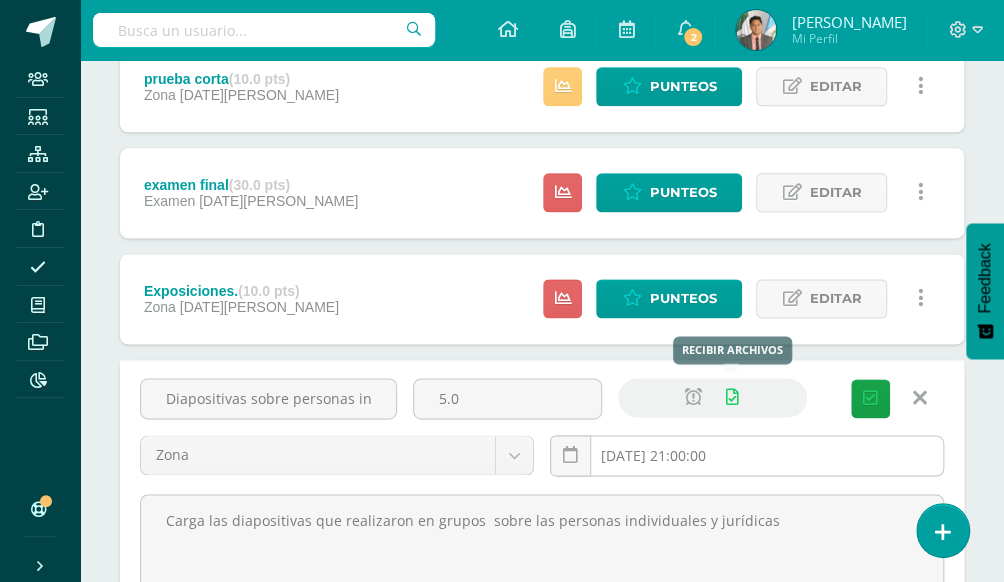 click on "2025-04-30 21:00:00" at bounding box center [747, 455] 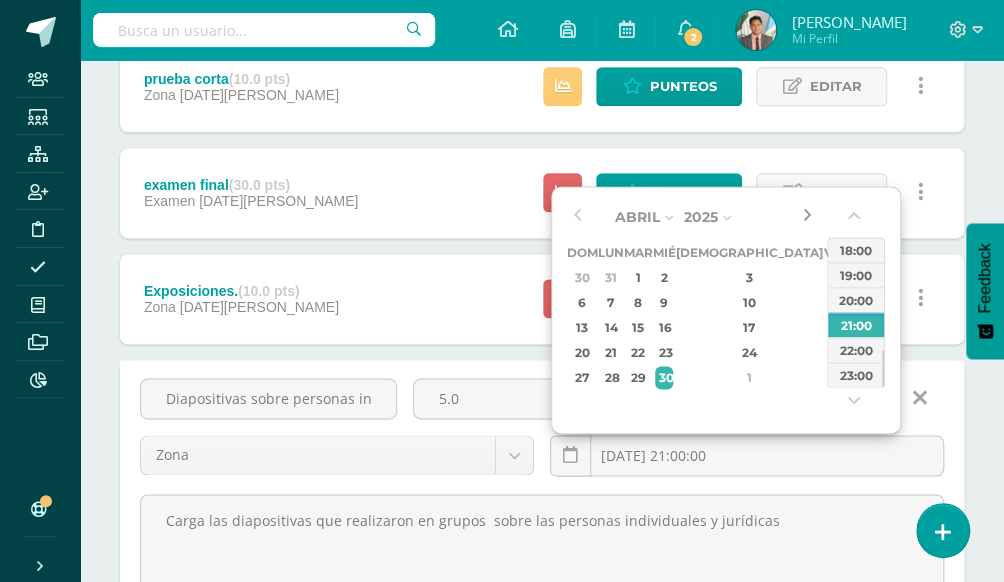 click at bounding box center (807, 217) 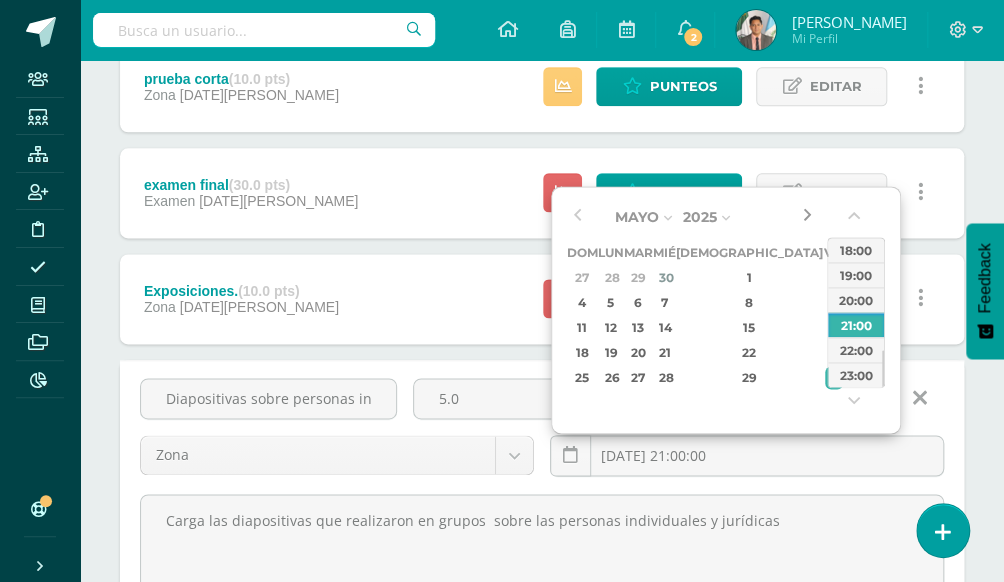 click at bounding box center (807, 217) 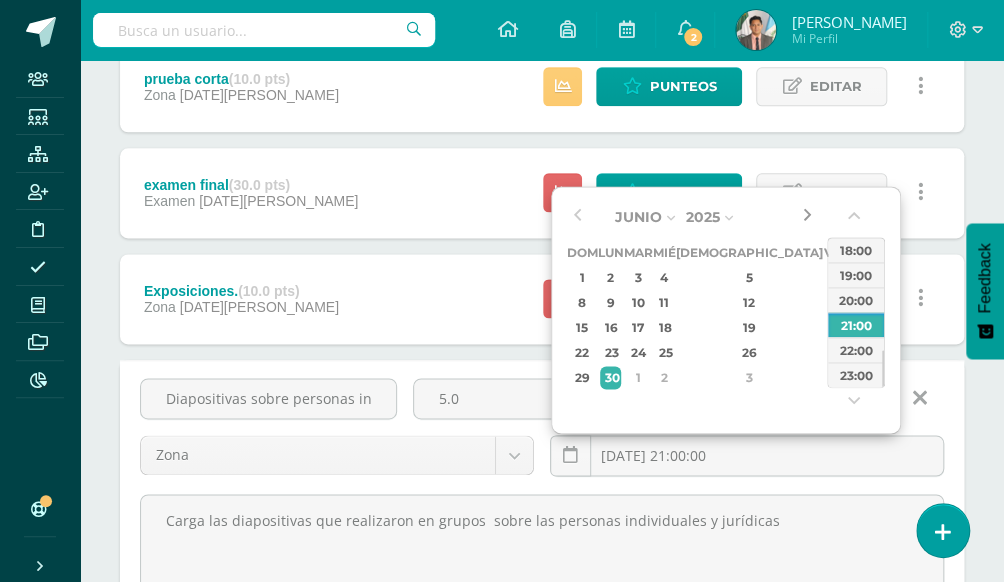 click at bounding box center [807, 217] 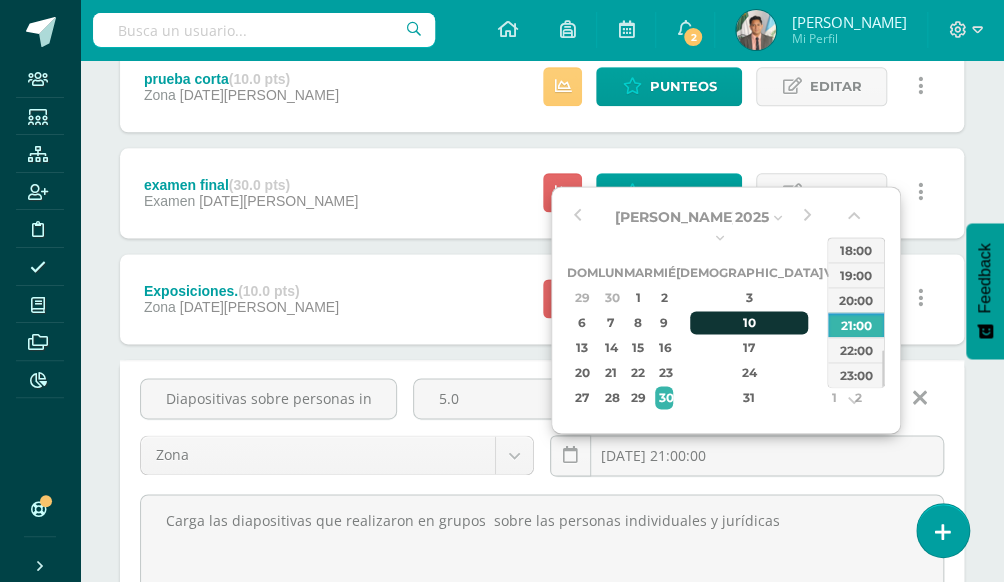 click on "10" at bounding box center [749, 322] 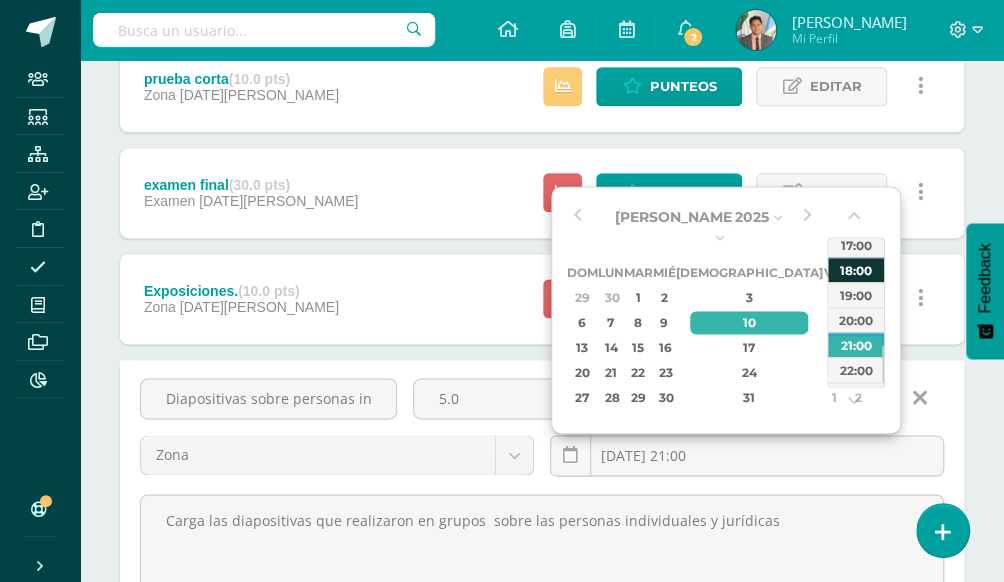 click on "18:00" at bounding box center (856, 269) 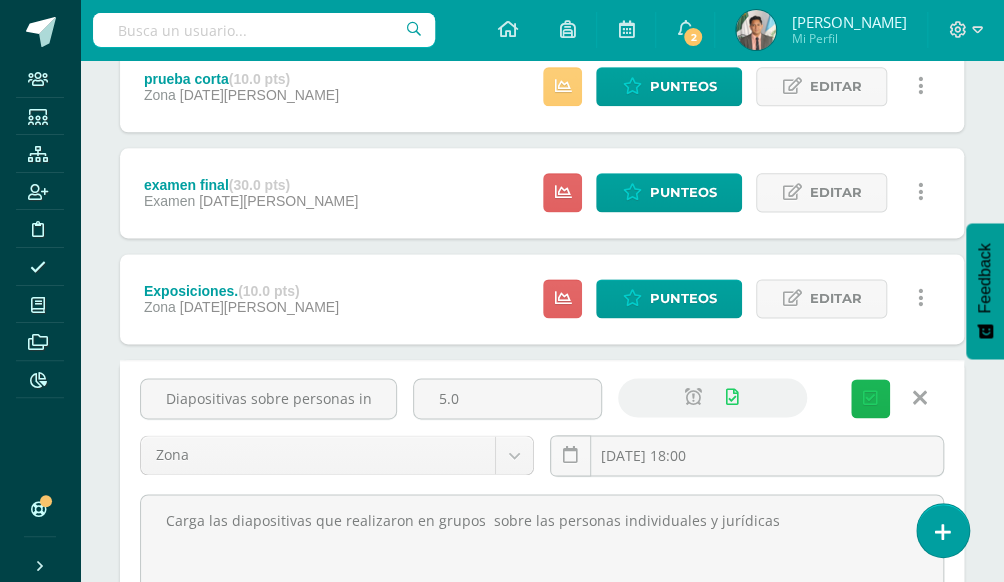 drag, startPoint x: 860, startPoint y: 395, endPoint x: 841, endPoint y: 382, distance: 23.021729 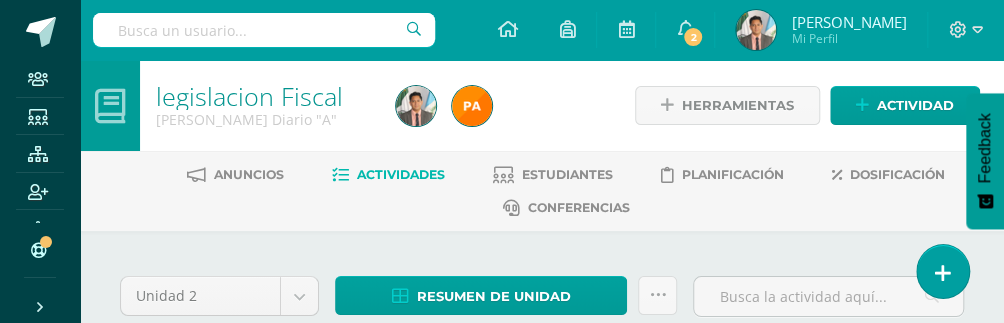 scroll, scrollTop: 0, scrollLeft: 0, axis: both 